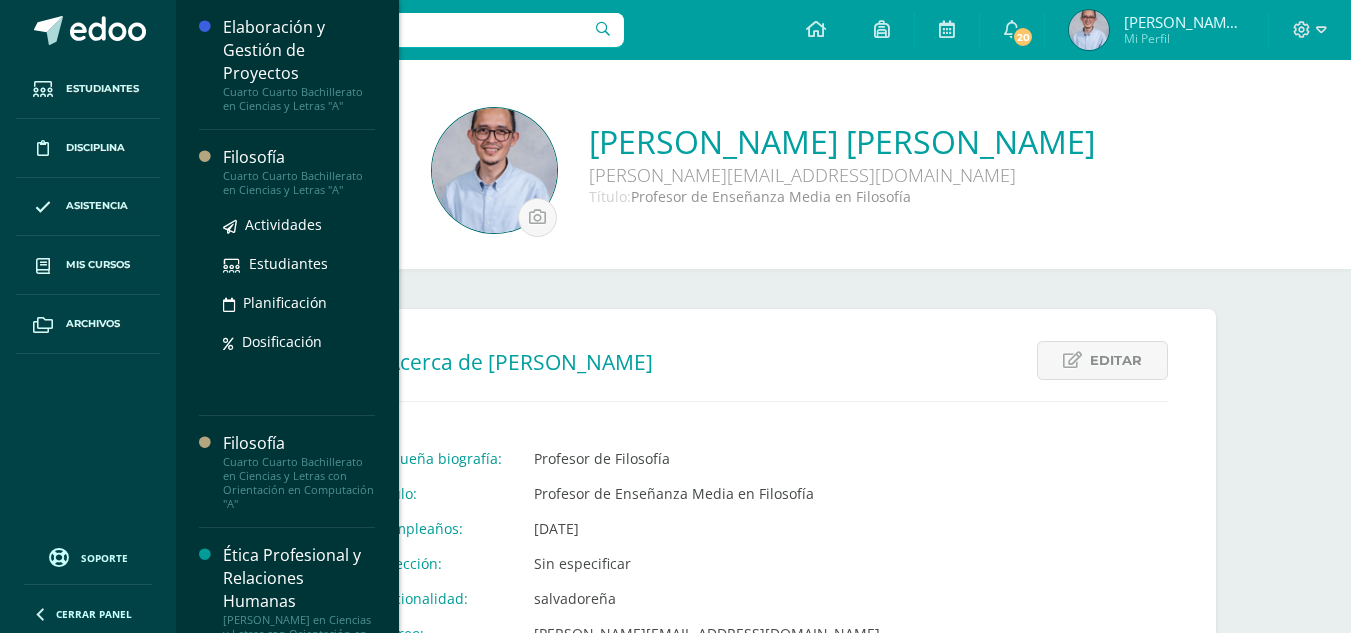scroll, scrollTop: 0, scrollLeft: 0, axis: both 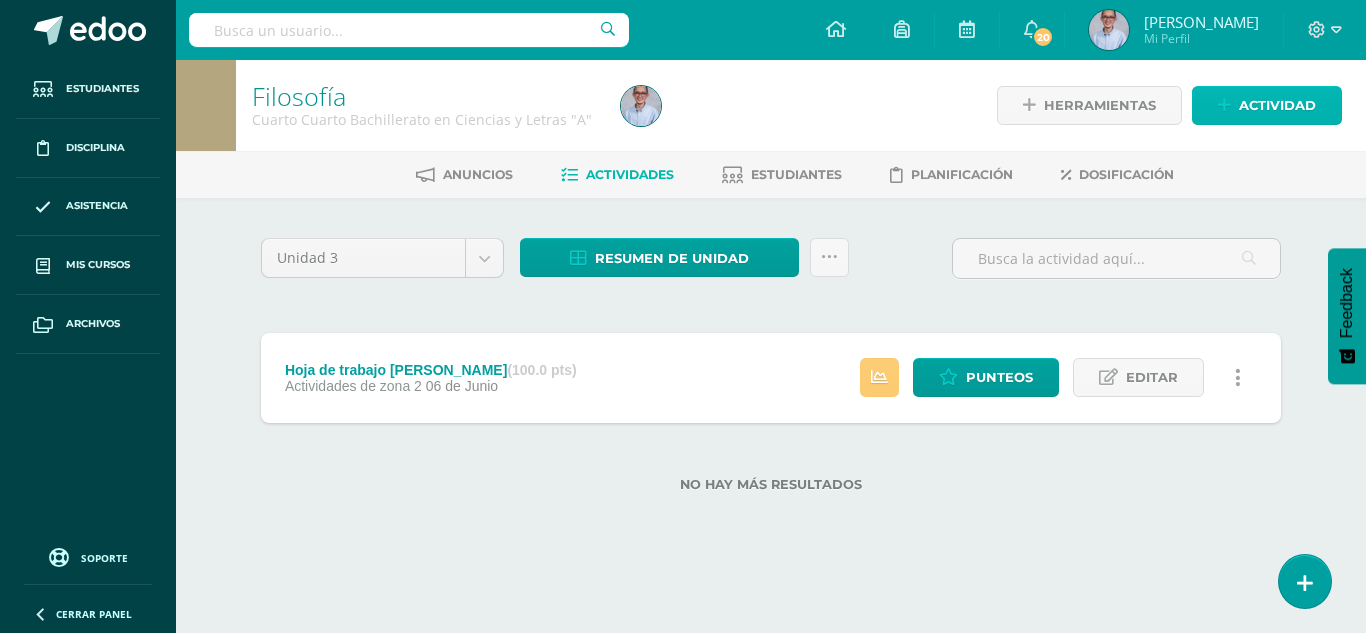 click on "Actividad" at bounding box center [1277, 105] 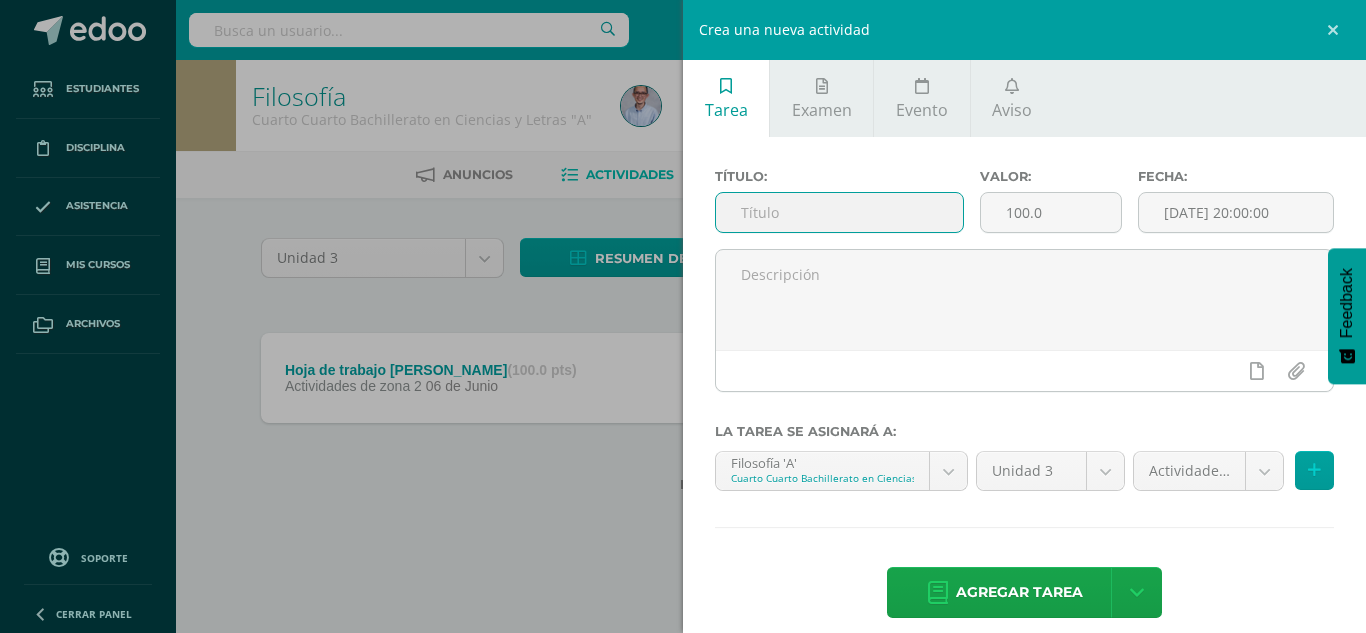 click at bounding box center (839, 212) 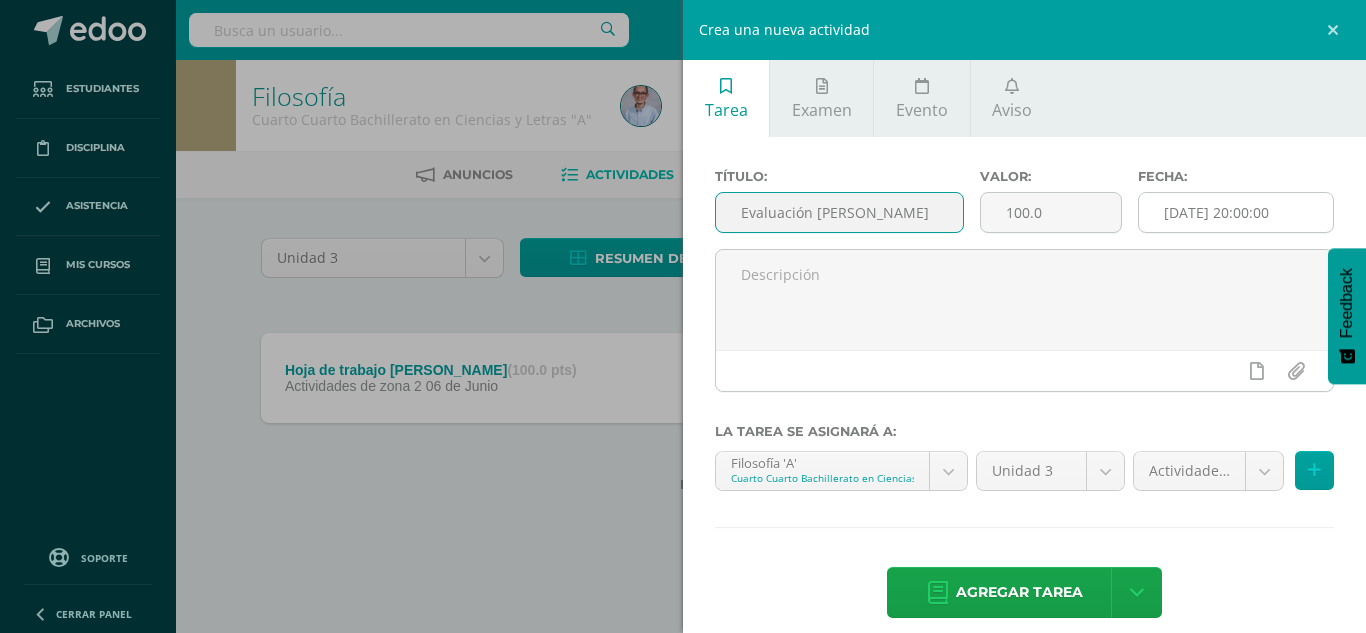type on "Evaluación [PERSON_NAME]" 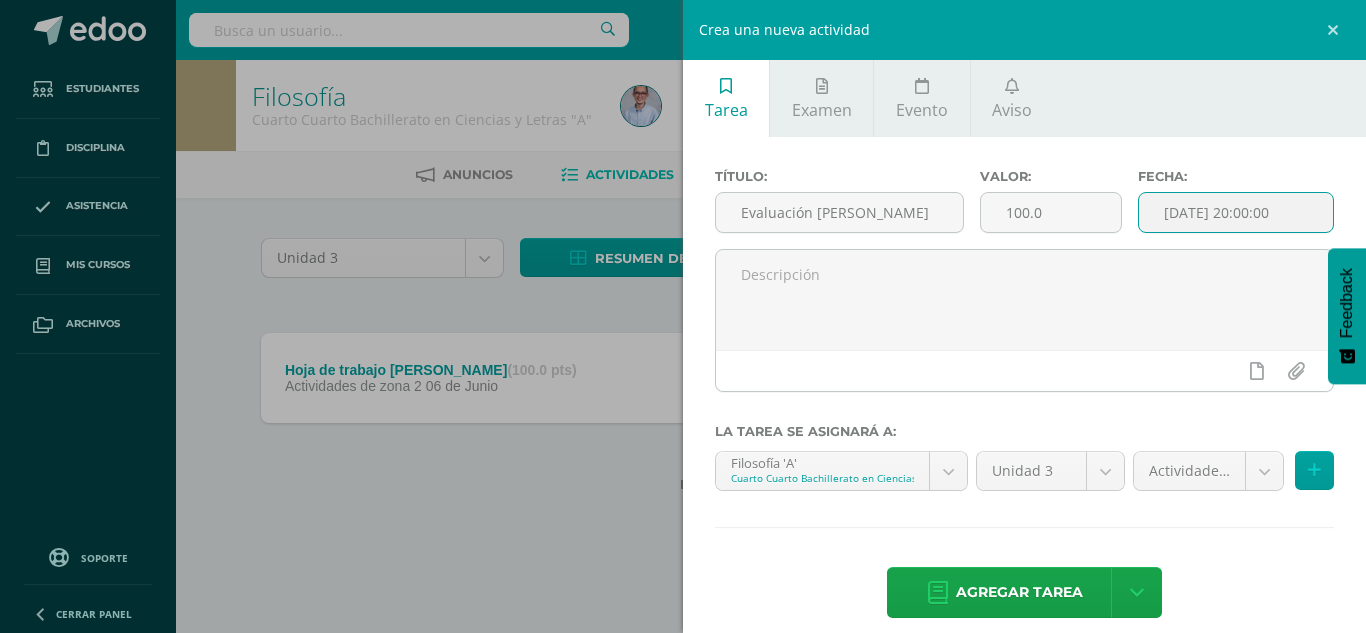 click on "2025-07-14 20:00:00" at bounding box center [1236, 212] 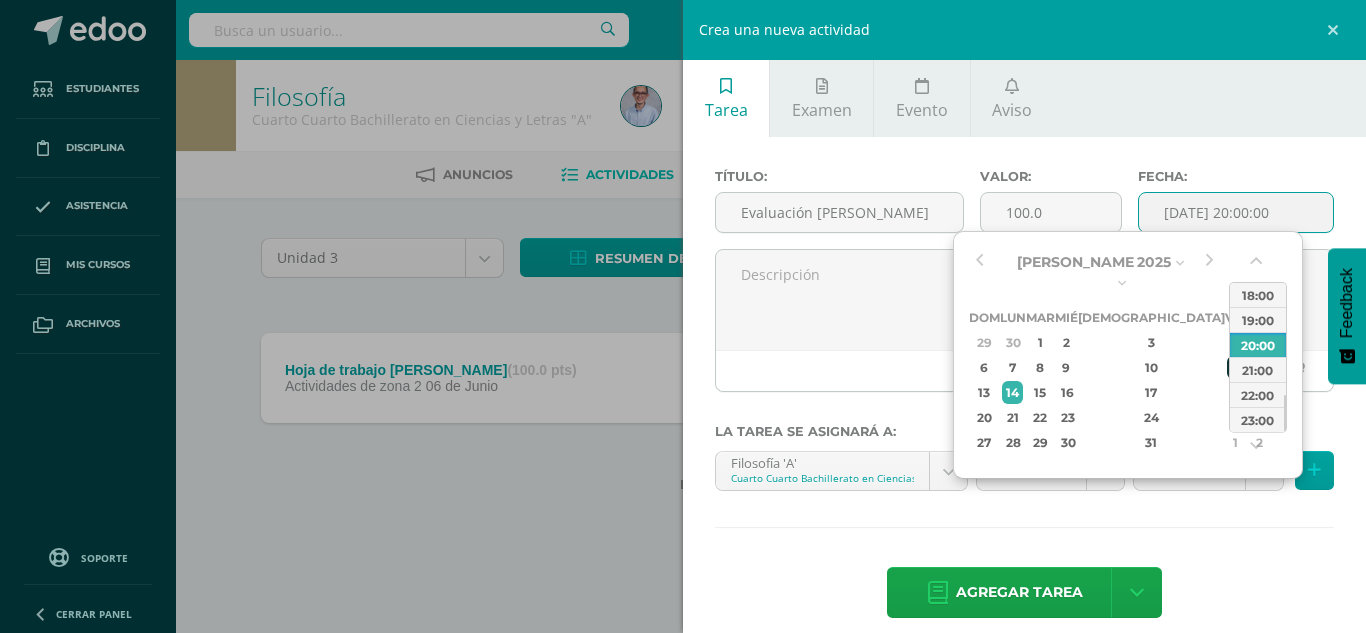 click on "11" at bounding box center (1236, 367) 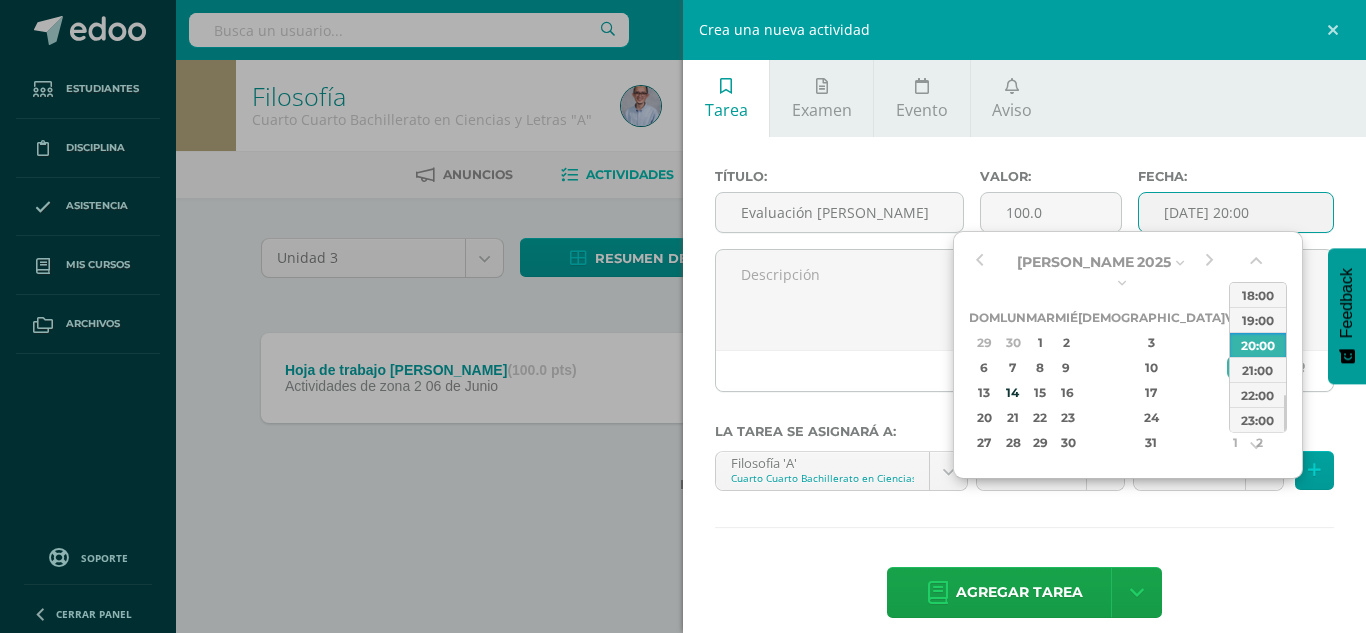 click on "Julio Enero Febrero Marzo Abril Mayo Junio Julio Agosto Septiembre Octubre Noviembre Diciembre 2025 2025 2026 2027 2028 2029 Dom Lun Mar Mié Jue Vie Sáb 29 30 1 2 3 4 5 6 7 8 9 10 11 12 13 14 15 16 17 18 19 20 21 22 23 24 25 26 27 28 29 30 31 1 2 Save Selected 00:00 01:00 02:00 03:00 04:00 05:00 06:00 07:00 08:00 09:00 10:00 11:00 12:00 13:00 14:00 15:00 16:00 17:00 18:00 19:00 20:00 21:00 22:00 23:00" at bounding box center (1128, 355) 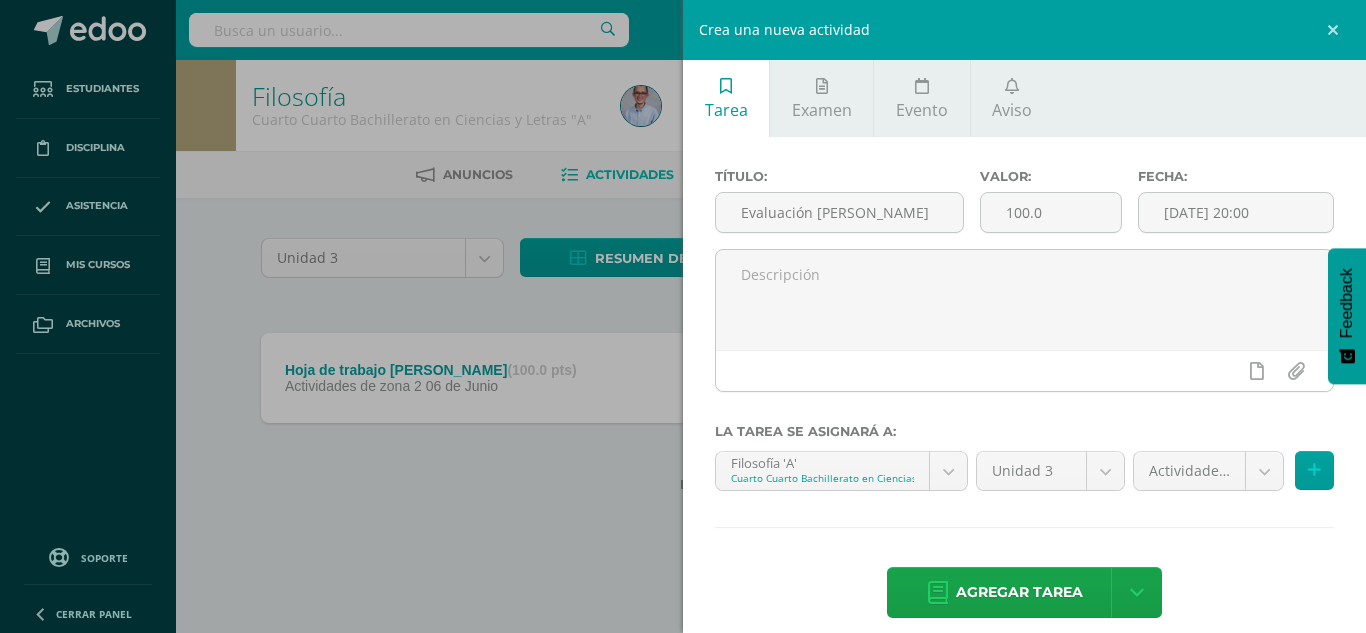 click on "Título: Evaluación Karl Marx Valor: 100.0 Fecha: 2025-07-11 20:00 La tarea se asignará a:
Filosofía 'A'
Cuarto Cuarto Bachillerato en Ciencias y Letras
Elaboración y Gestión de Proyectos 'A'
Filosofía 'A'
Filosofía 'A'
Ética Profesional y Relaciones Humanas 'A'
Seminario 'A'
Seminario 'A'
Seminario 'B'
Unidad 3
Unidad 3
Unidad 4
Actividades de zona (60.0%)
Actividades de zona (60.0%)
Trabajo final  (30.0%)" at bounding box center [1024, 395] 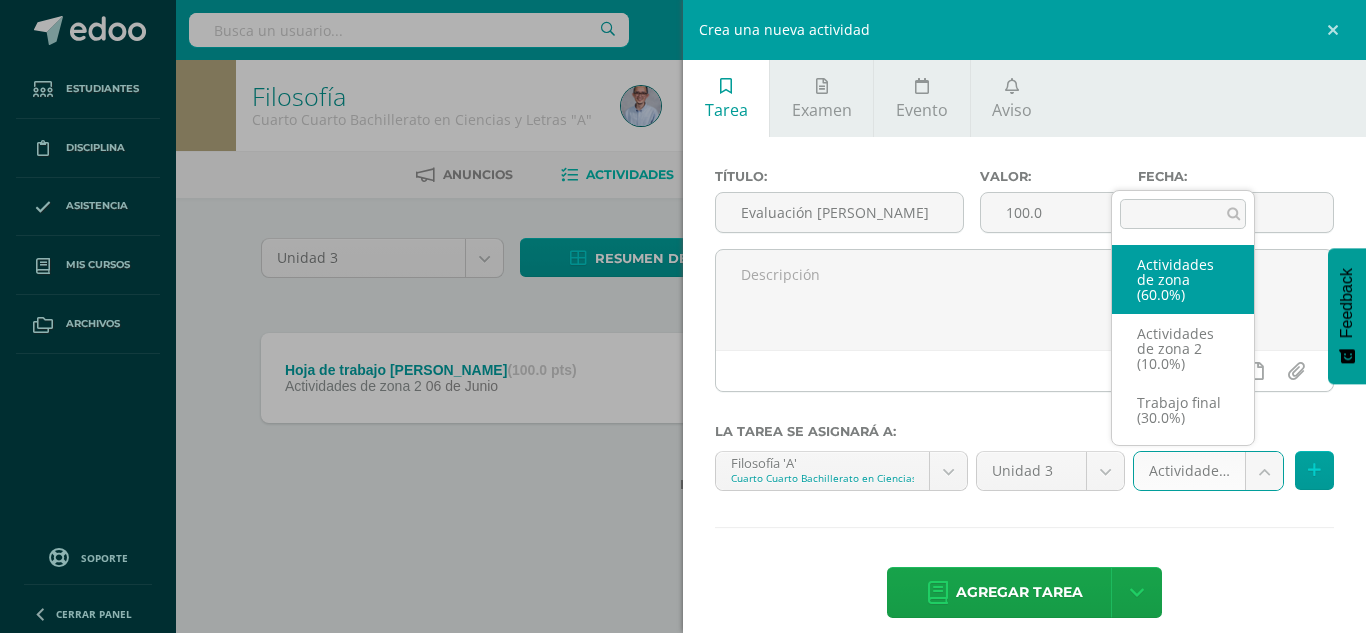 click on "Estudiantes Disciplina Asistencia Mis cursos Archivos Soporte
Centro de ayuda
Últimas actualizaciones
10+ Cerrar panel
Elaboración y Gestión de Proyectos
Cuarto
Cuarto Bachillerato en Ciencias y Letras
"A"
Actividades Estudiantes Planificación Dosificación
Filosofía
Cuarto
Cuarto Bachillerato en Ciencias y Letras
"A"
Actividades Estudiantes Planificación Dosificación
Filosofía
Cuarto
Cuarto Bachillerato en Ciencias y Letras con Orientación en Computación
"A"
Actividades Estudiantes Planificación" at bounding box center (683, 278) 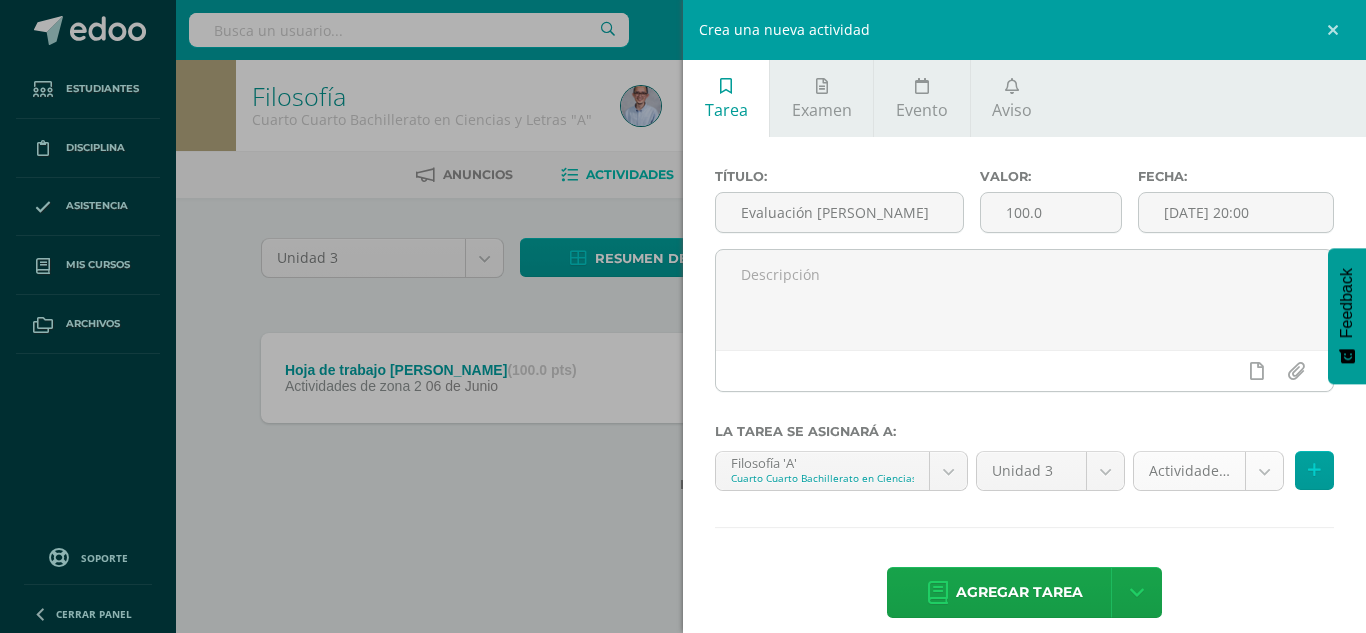 drag, startPoint x: 1244, startPoint y: 449, endPoint x: 1250, endPoint y: 469, distance: 20.880613 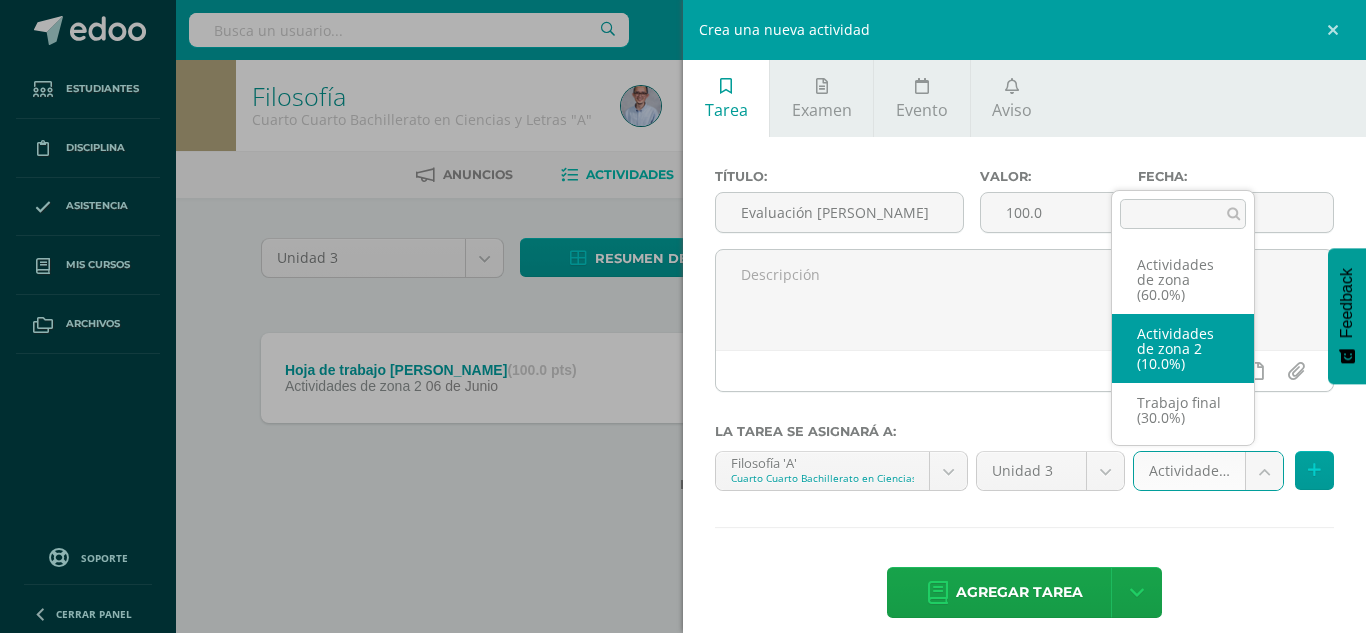 click on "Estudiantes Disciplina Asistencia Mis cursos Archivos Soporte
Centro de ayuda
Últimas actualizaciones
10+ Cerrar panel
Elaboración y Gestión de Proyectos
Cuarto
Cuarto Bachillerato en Ciencias y Letras
"A"
Actividades Estudiantes Planificación Dosificación
Filosofía
Cuarto
Cuarto Bachillerato en Ciencias y Letras
"A"
Actividades Estudiantes Planificación Dosificación
Filosofía
Cuarto
Cuarto Bachillerato en Ciencias y Letras con Orientación en Computación
"A"
Actividades Estudiantes Planificación" at bounding box center [683, 278] 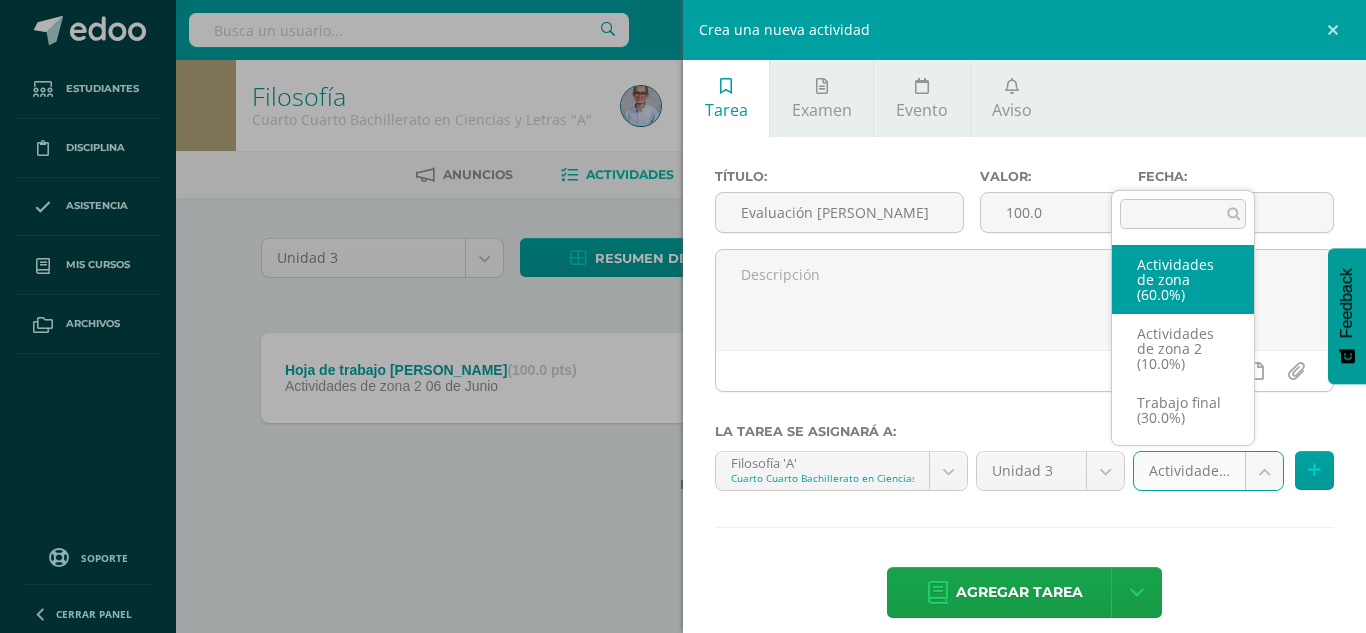 select on "124685" 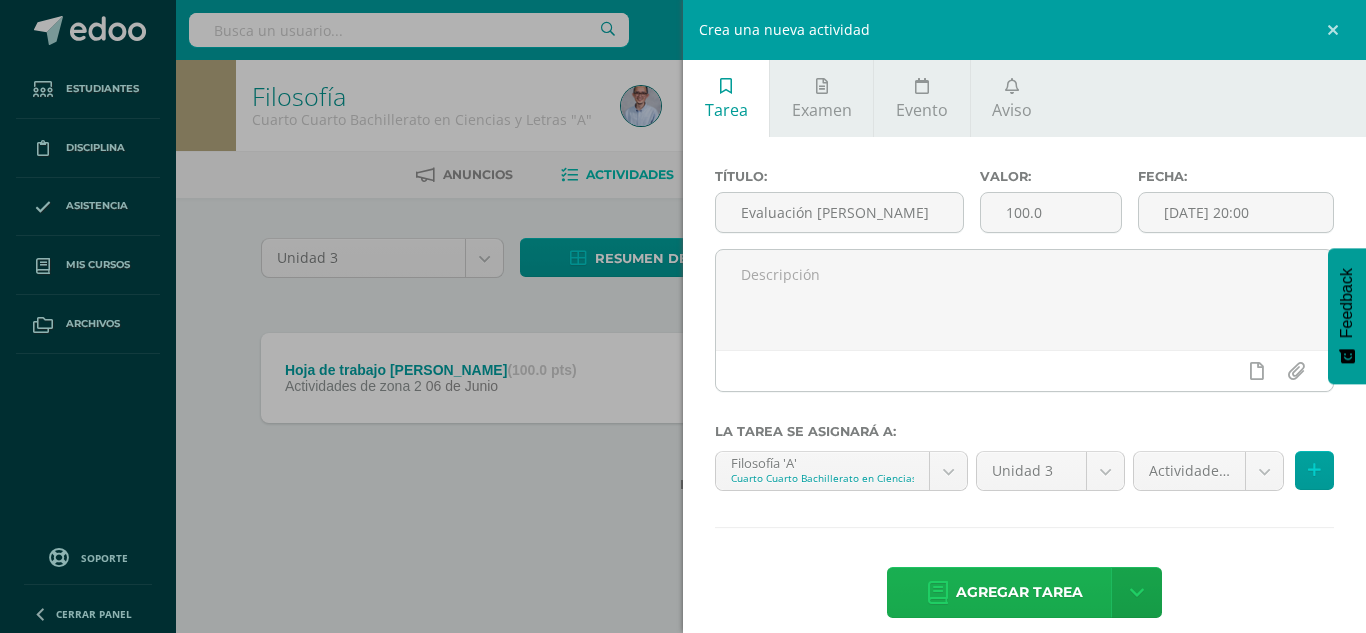 click on "Agregar tarea" at bounding box center (1019, 592) 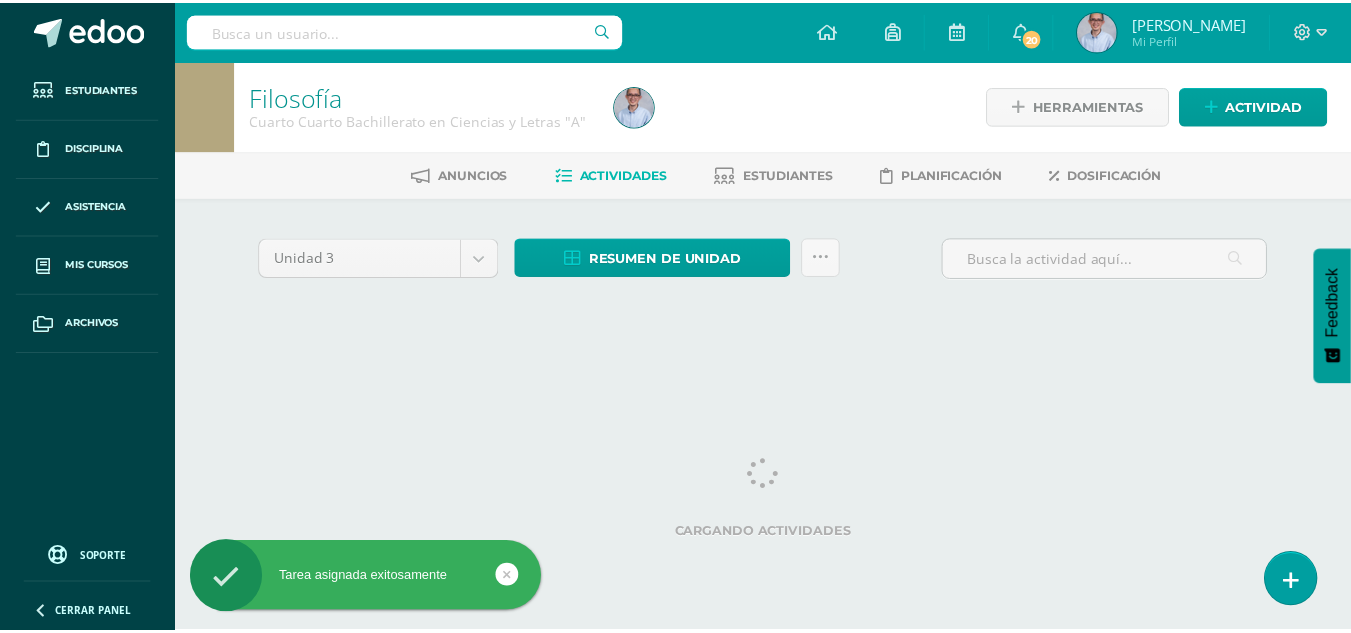 scroll, scrollTop: 0, scrollLeft: 0, axis: both 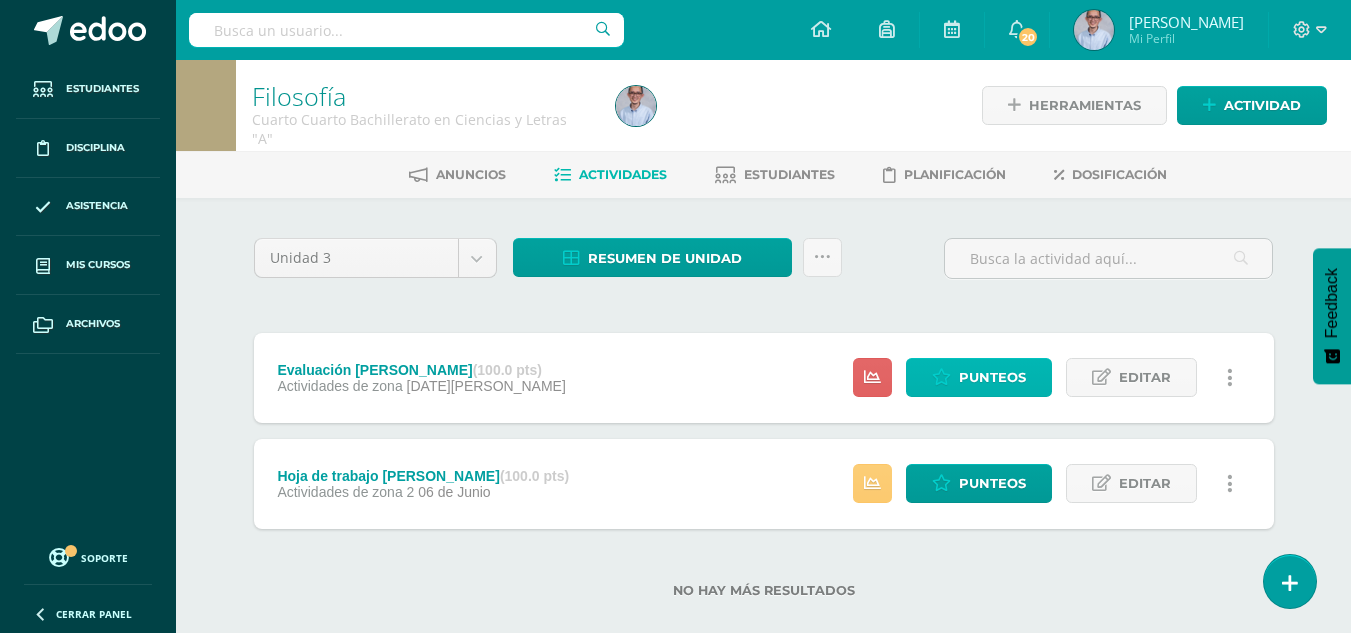 click on "Punteos" at bounding box center [992, 377] 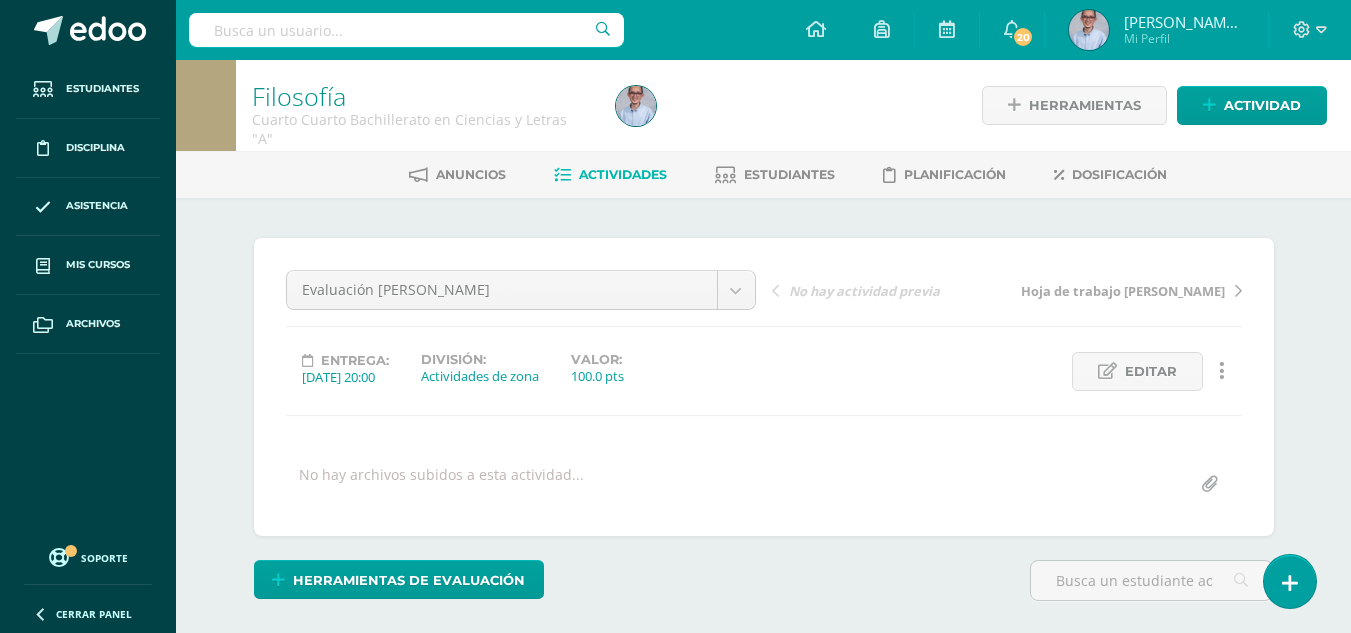 scroll, scrollTop: 1, scrollLeft: 0, axis: vertical 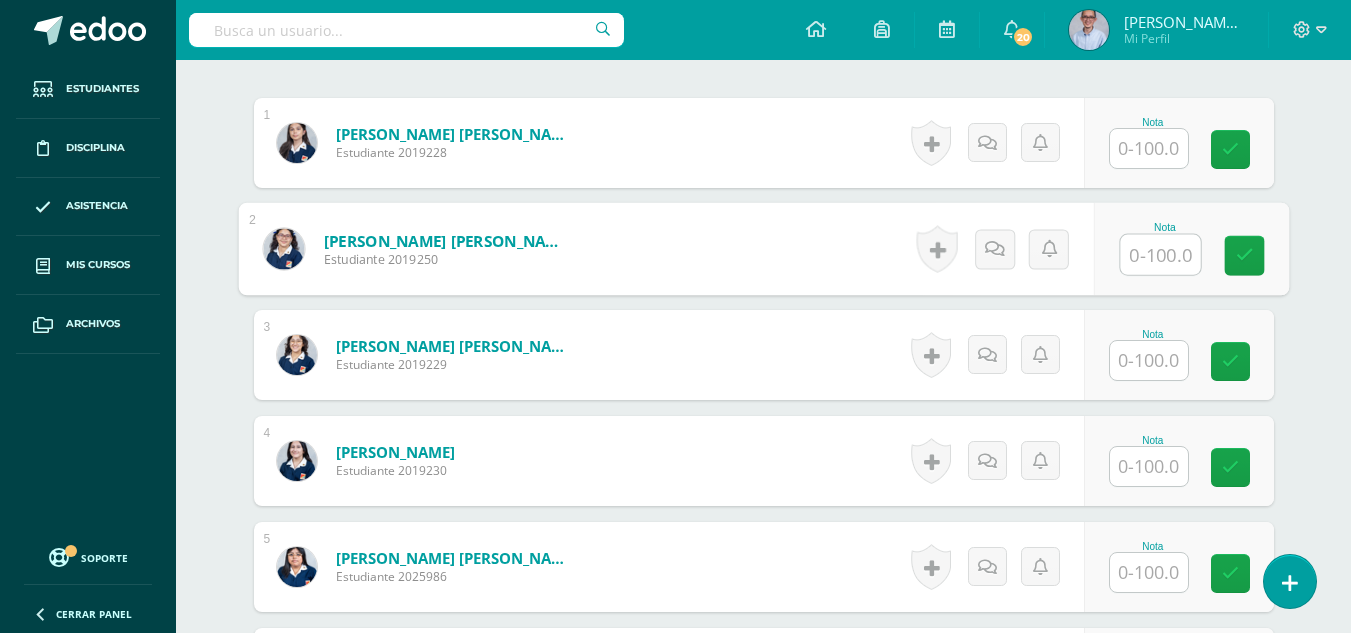 click at bounding box center [1160, 255] 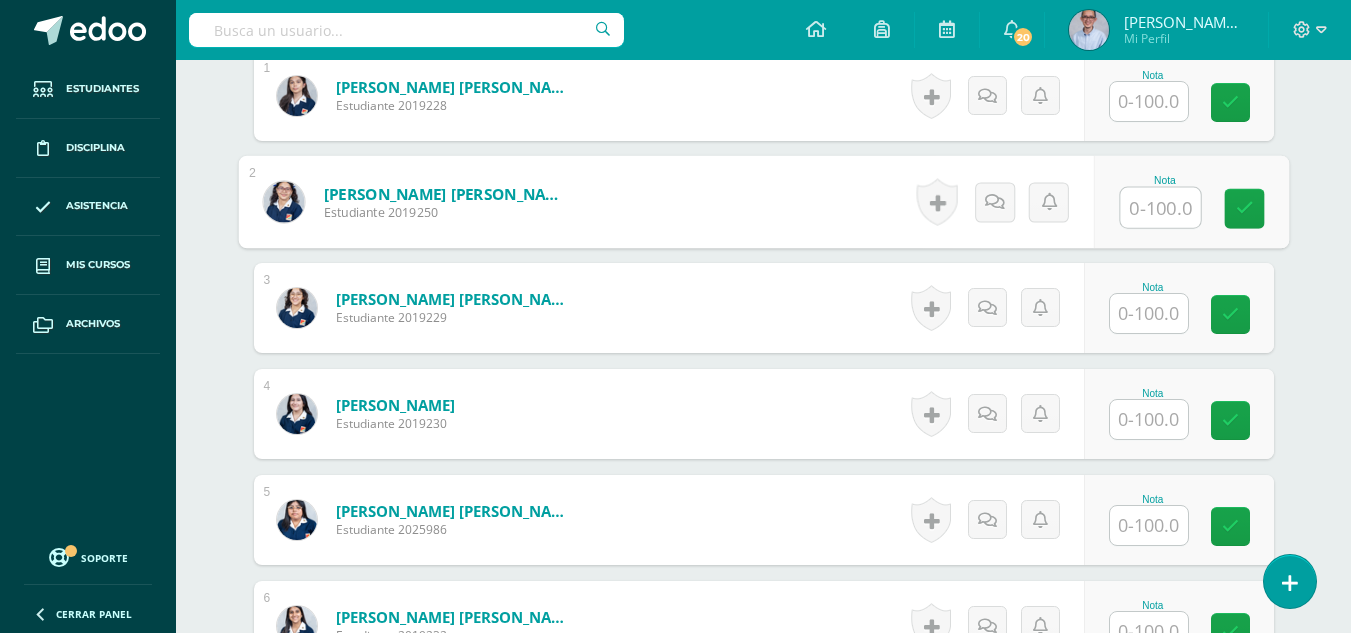 scroll, scrollTop: 510, scrollLeft: 0, axis: vertical 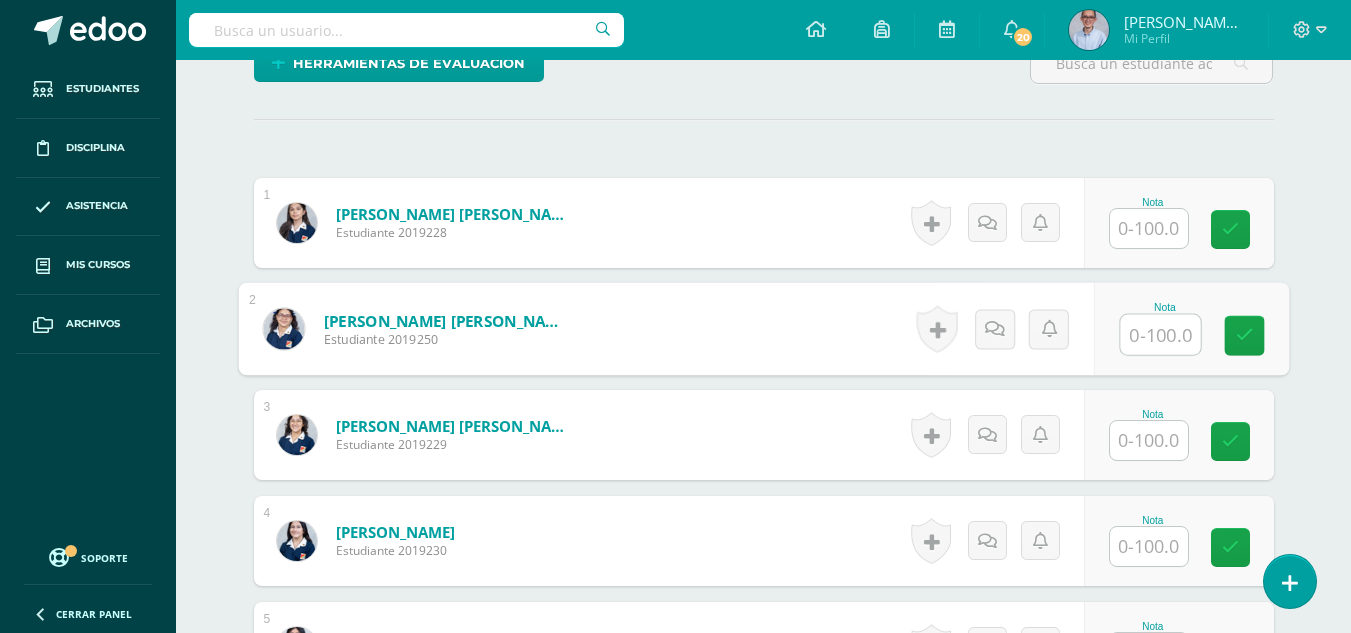 click at bounding box center (1160, 335) 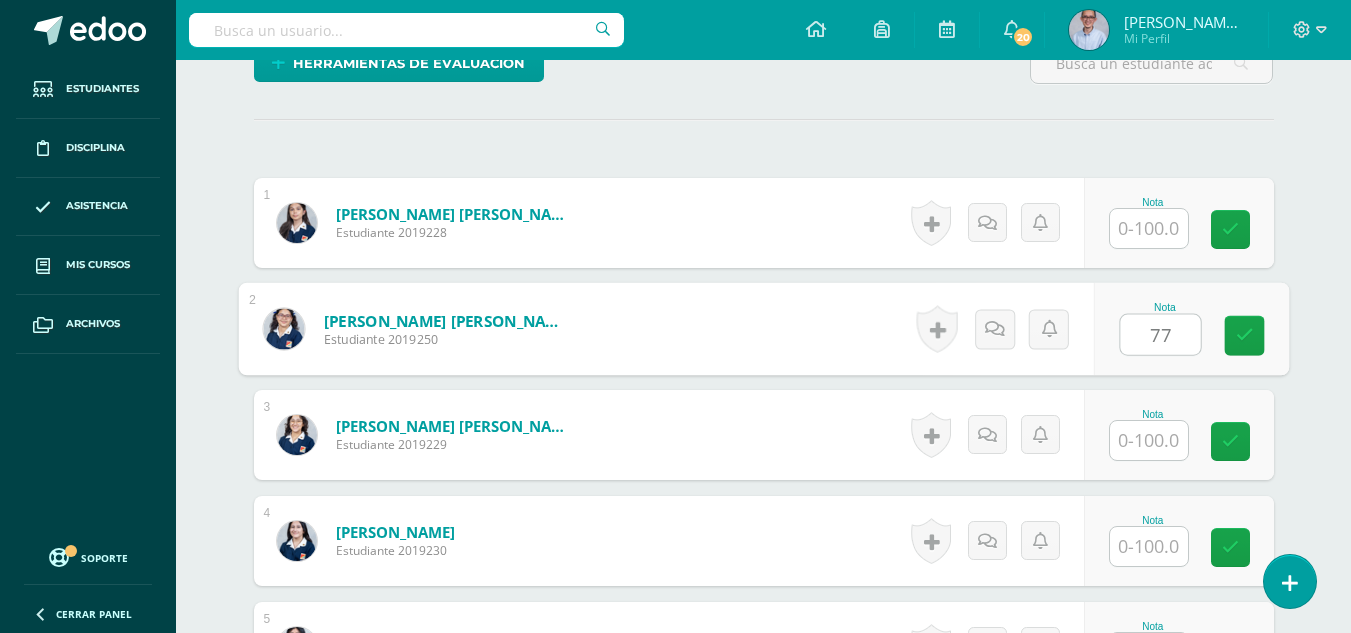 type on "77" 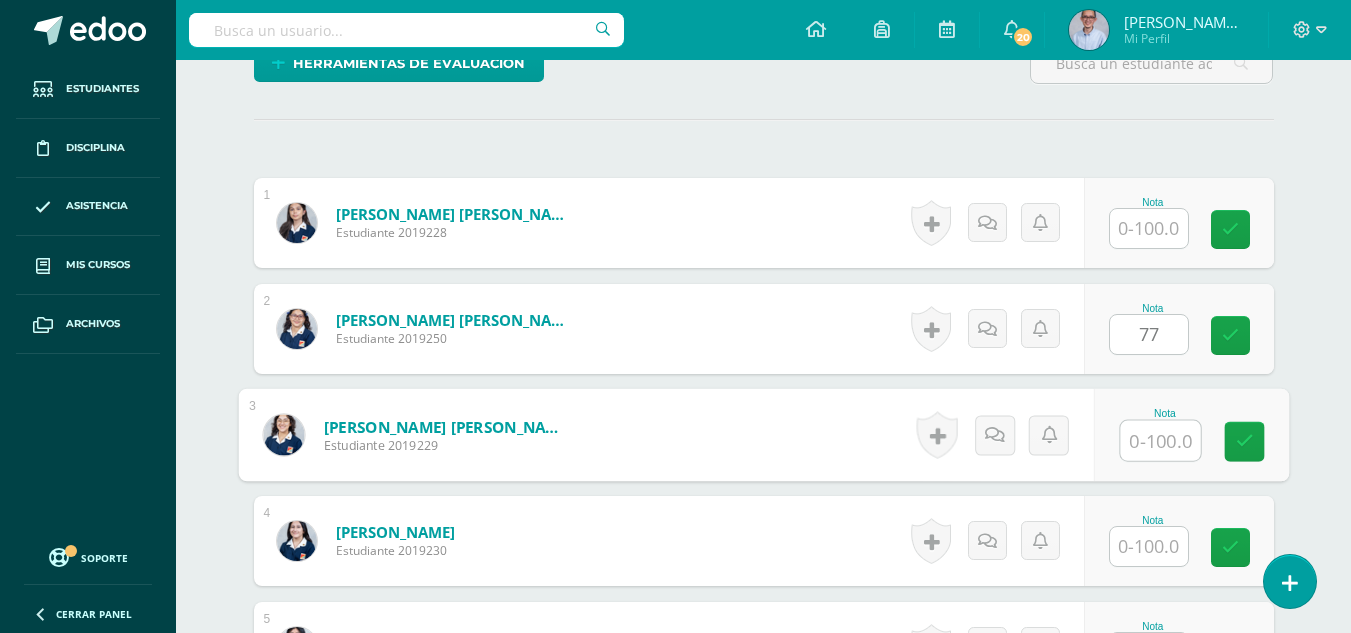 click at bounding box center [1160, 441] 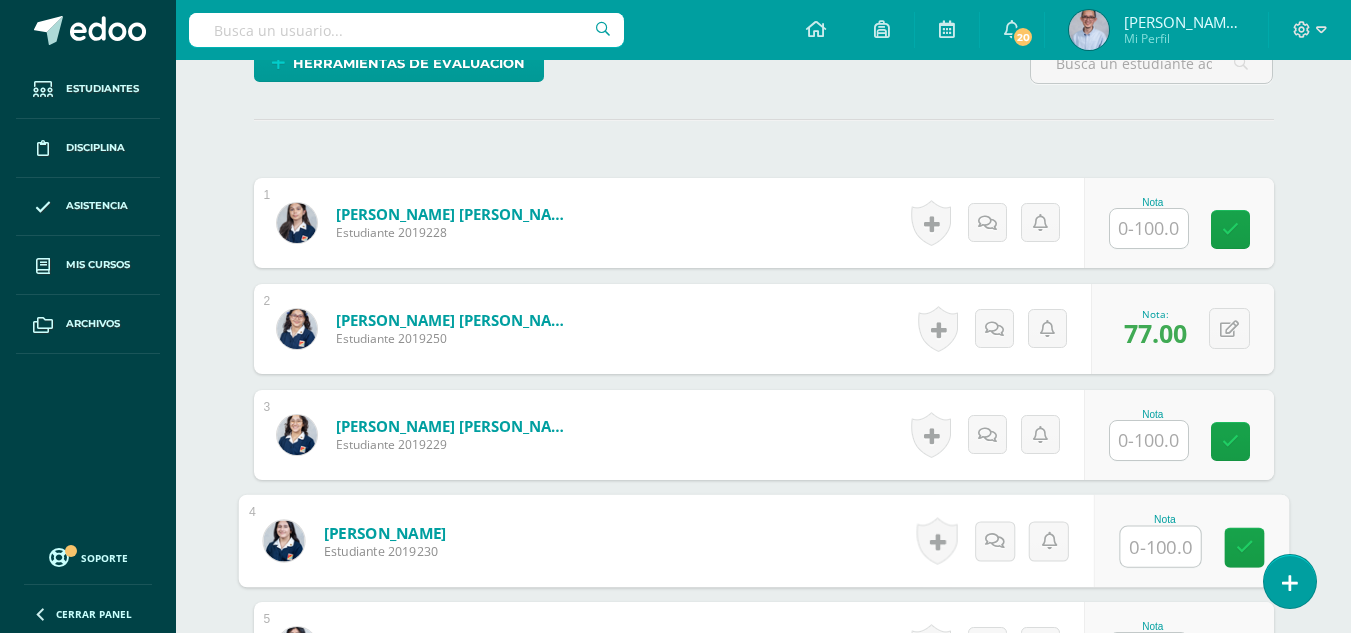 click at bounding box center [1160, 547] 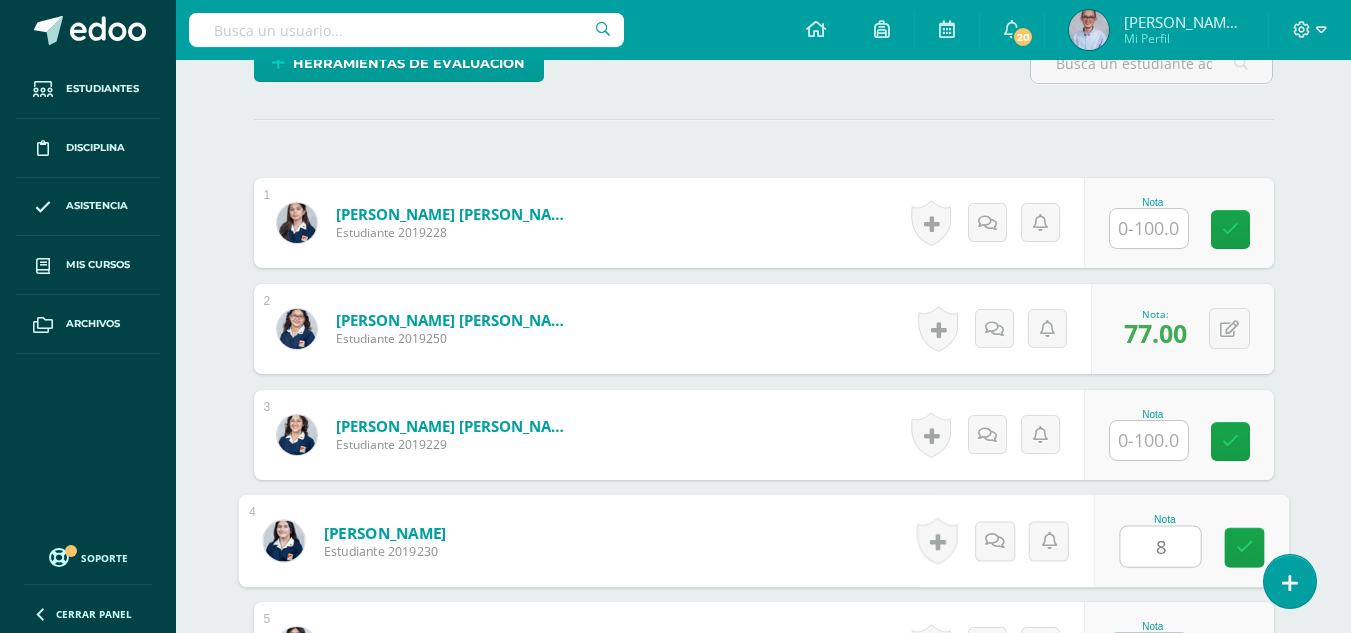 type on "80" 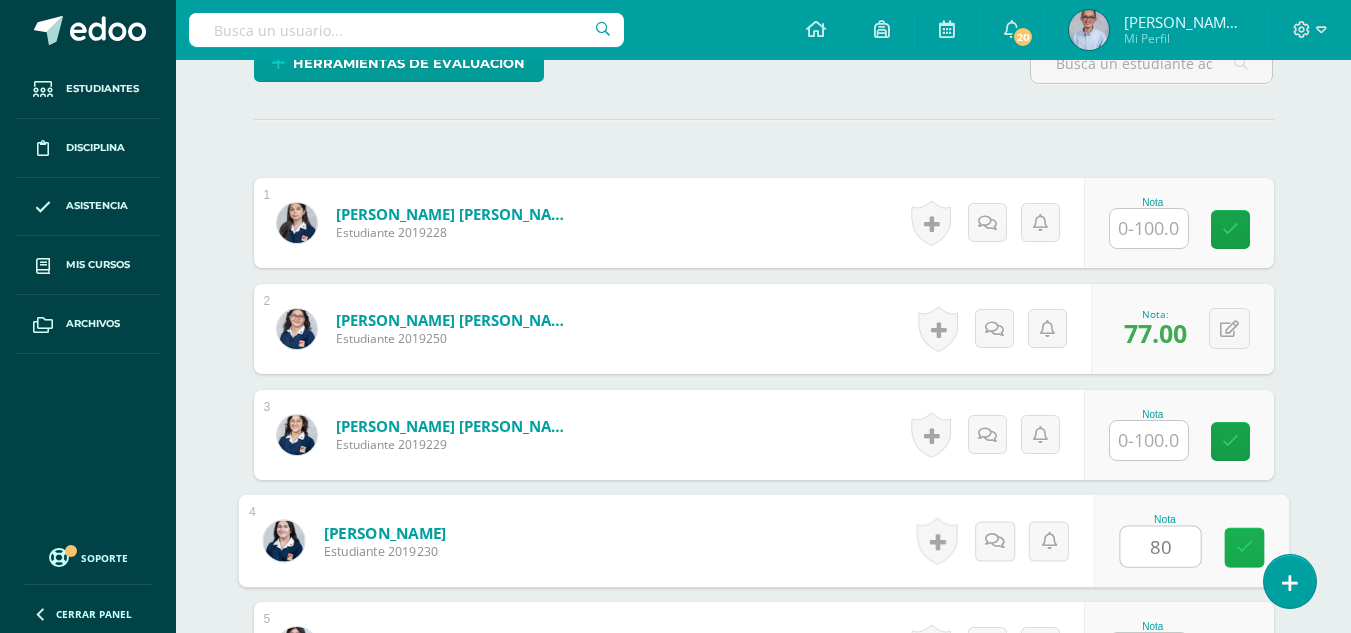 click at bounding box center [1244, 547] 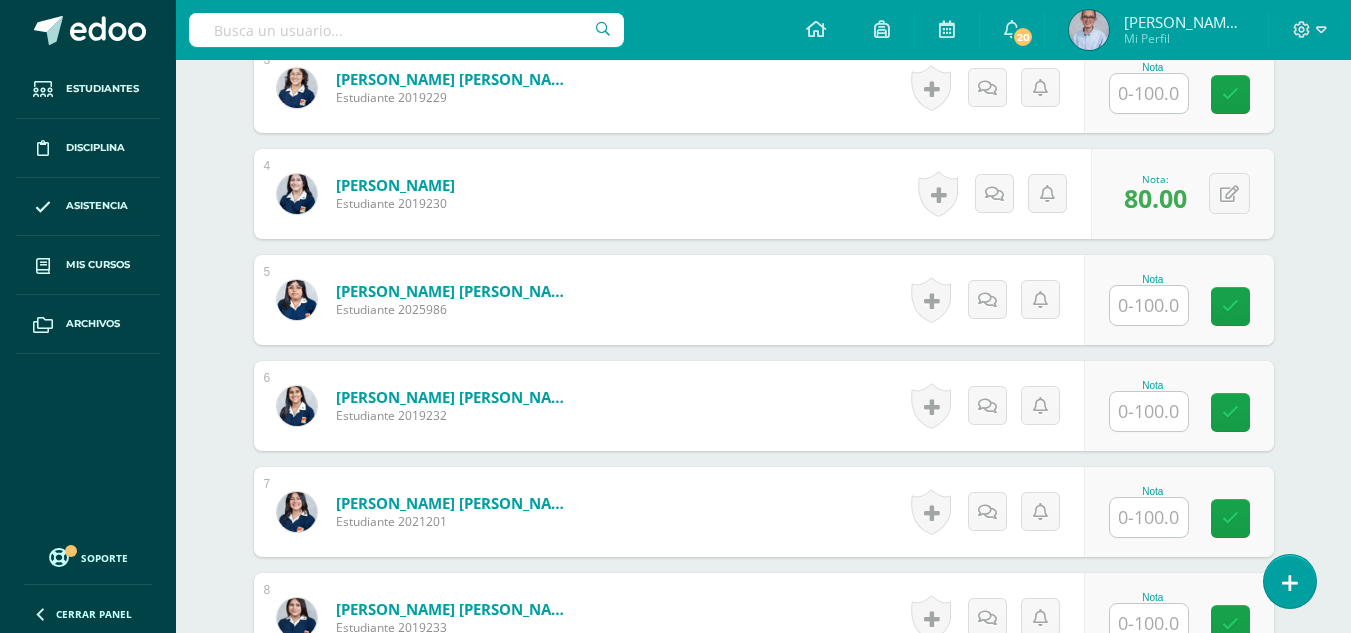 scroll, scrollTop: 891, scrollLeft: 0, axis: vertical 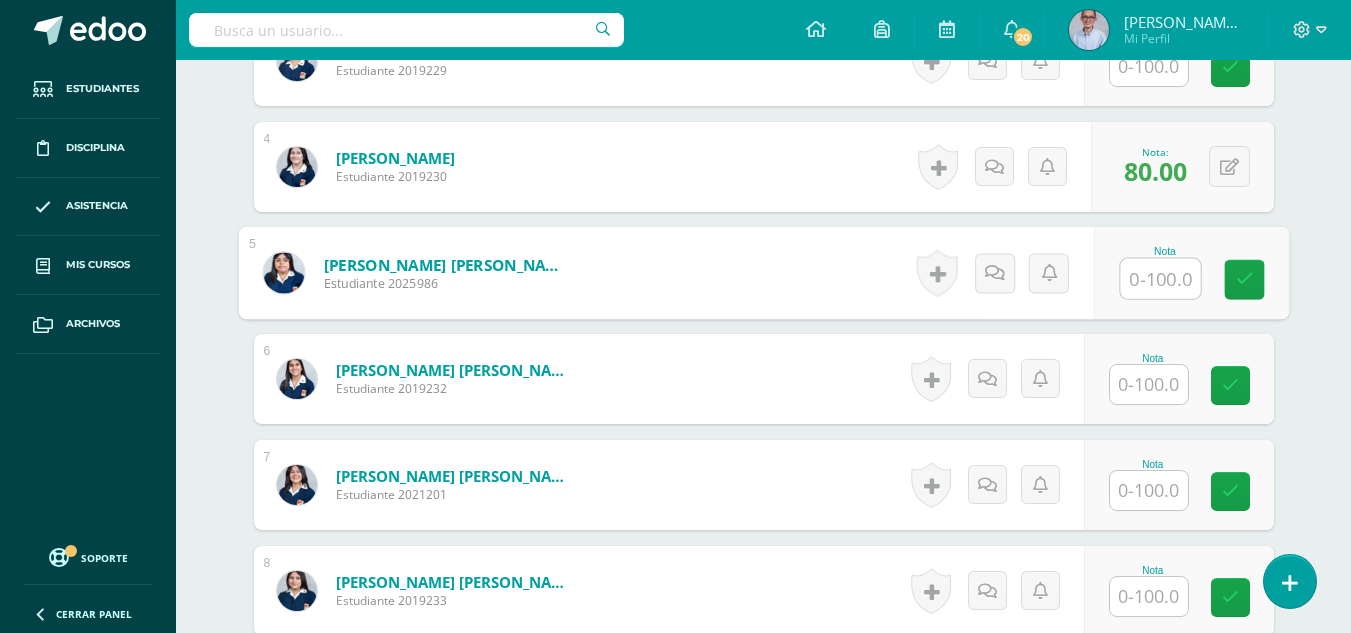 click at bounding box center [1160, 279] 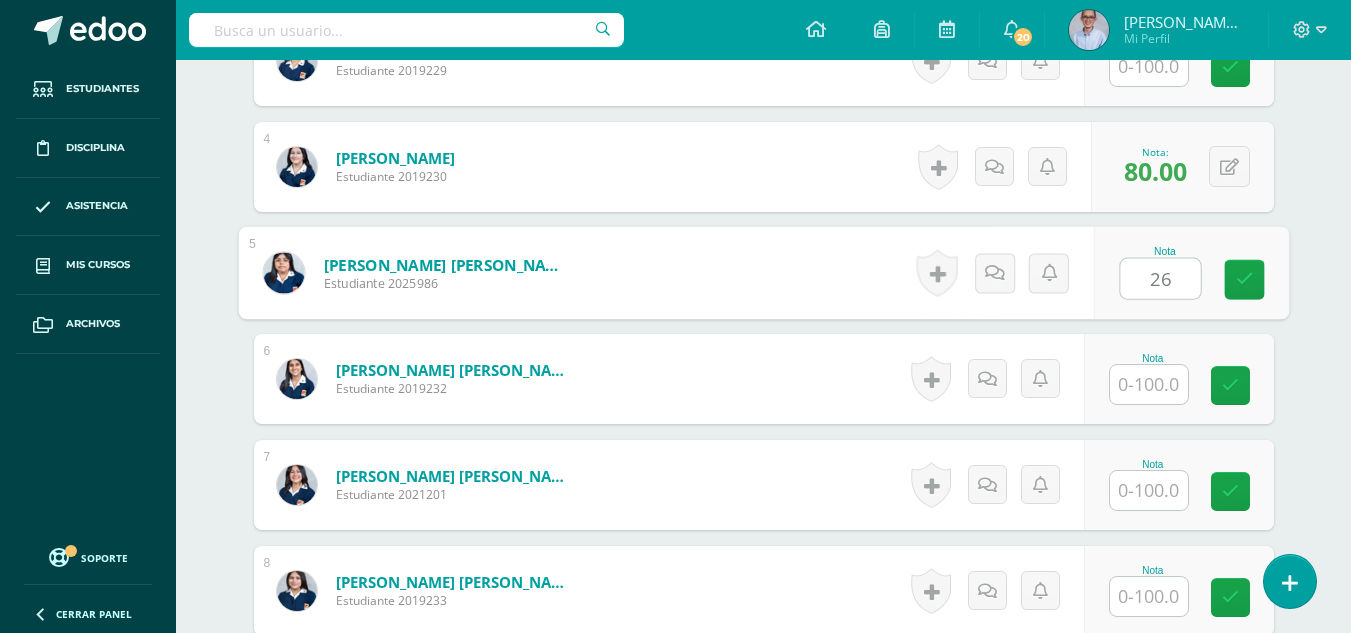 type on "26" 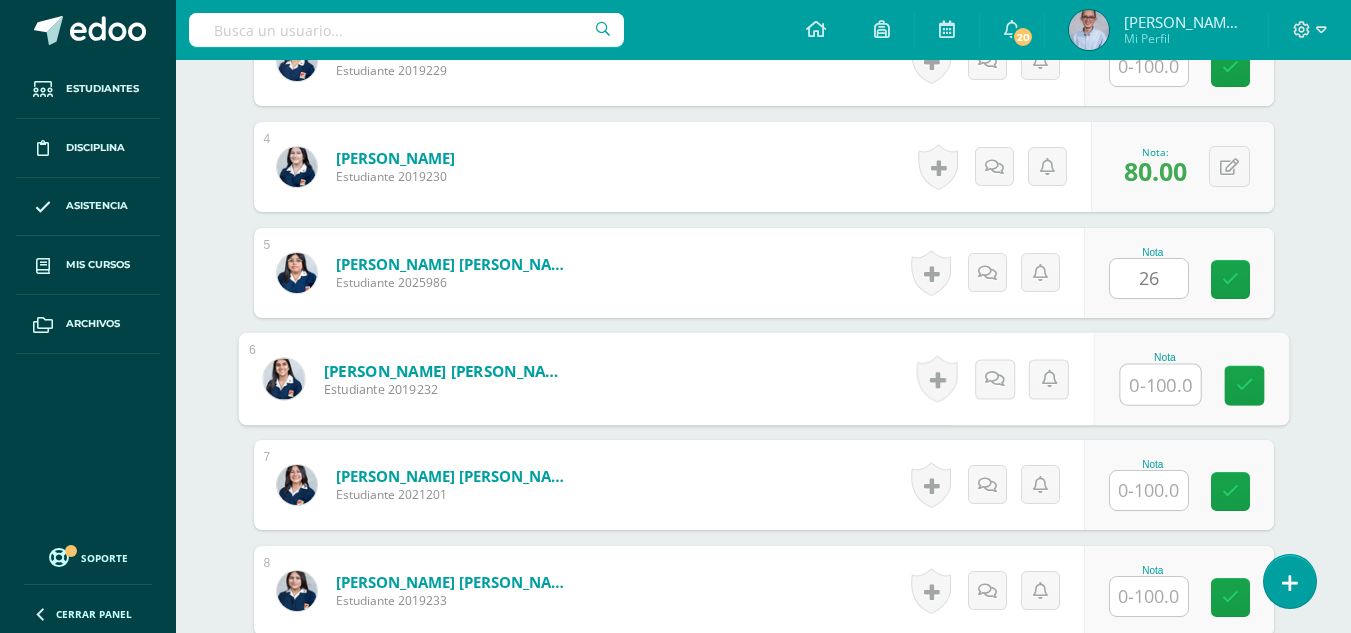 click at bounding box center (1160, 385) 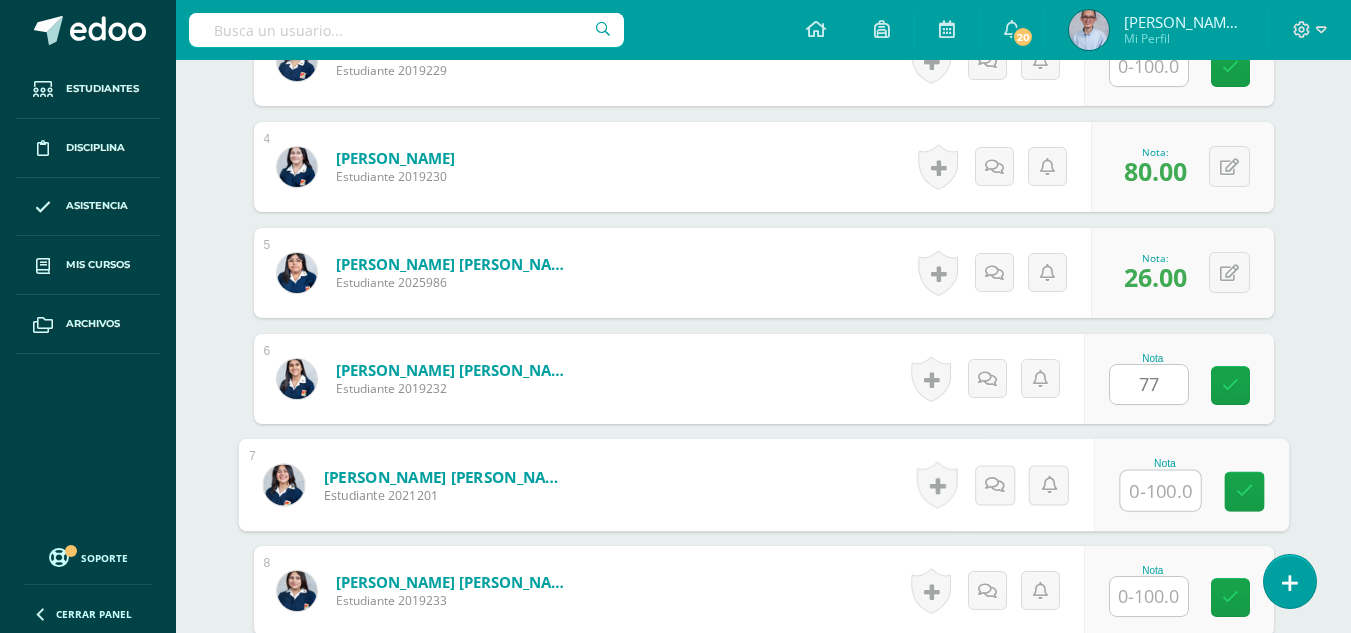 click at bounding box center (1160, 491) 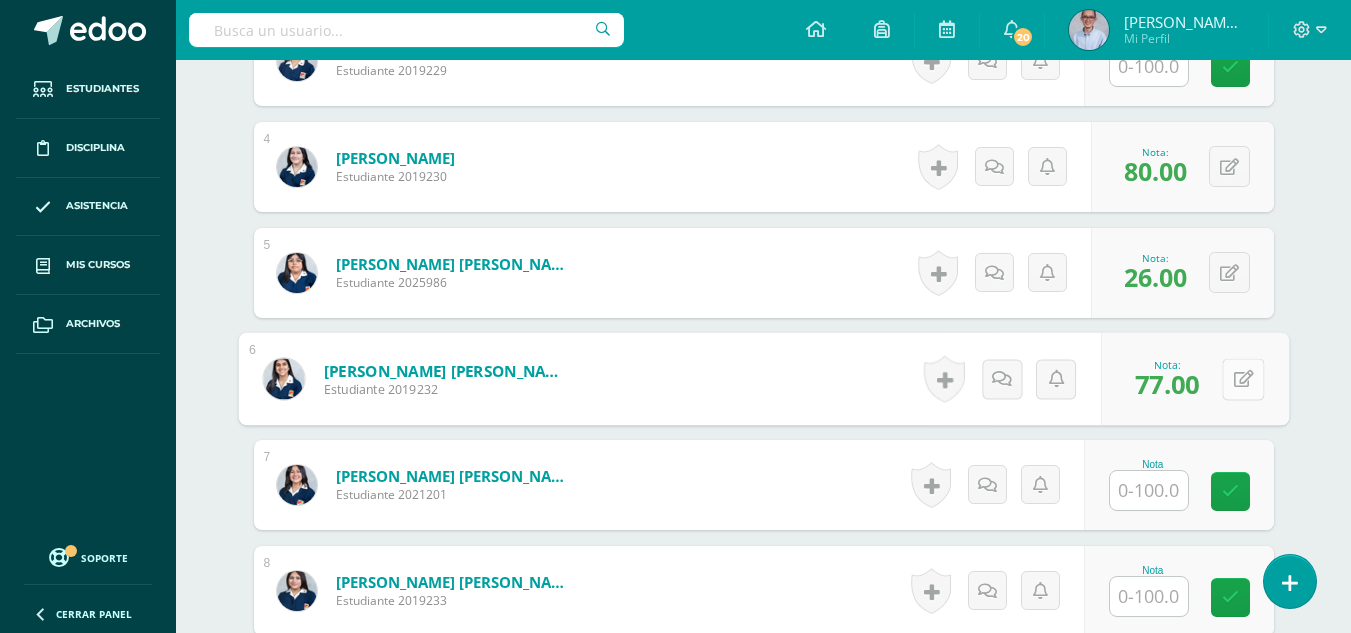 click on "0
Logros
Logros obtenidos
Aún no hay logros agregados
Nota:
77.00" at bounding box center (1195, 379) 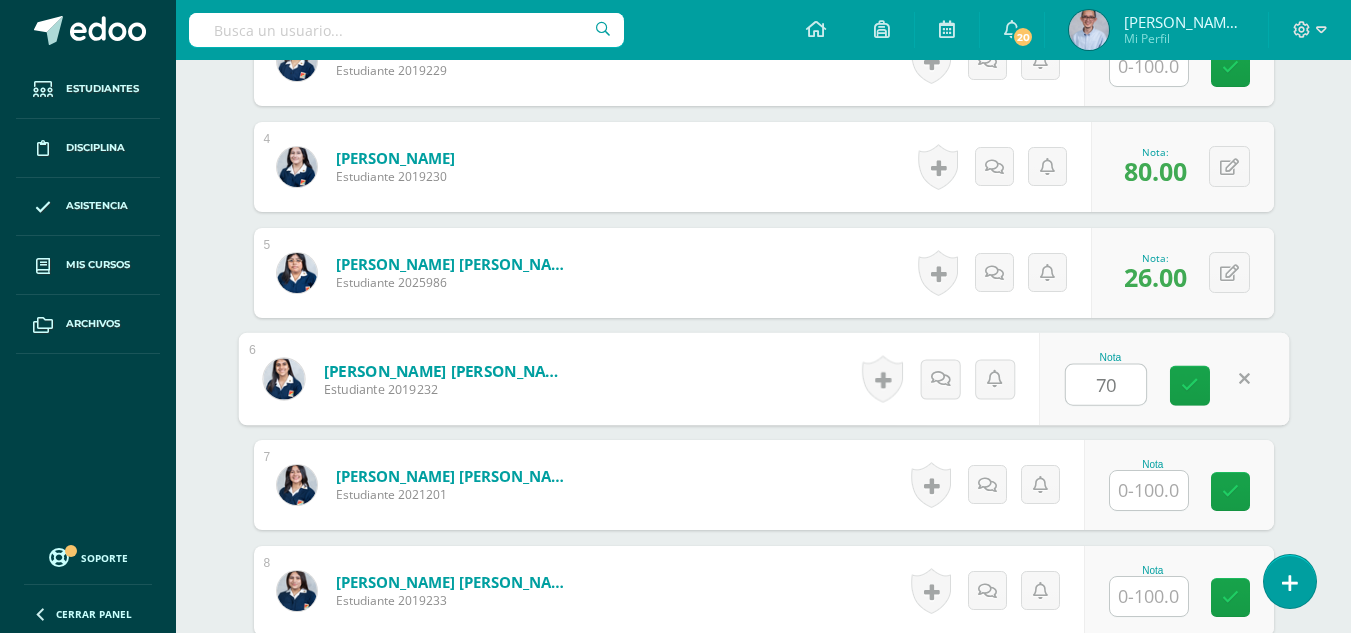 type on "70" 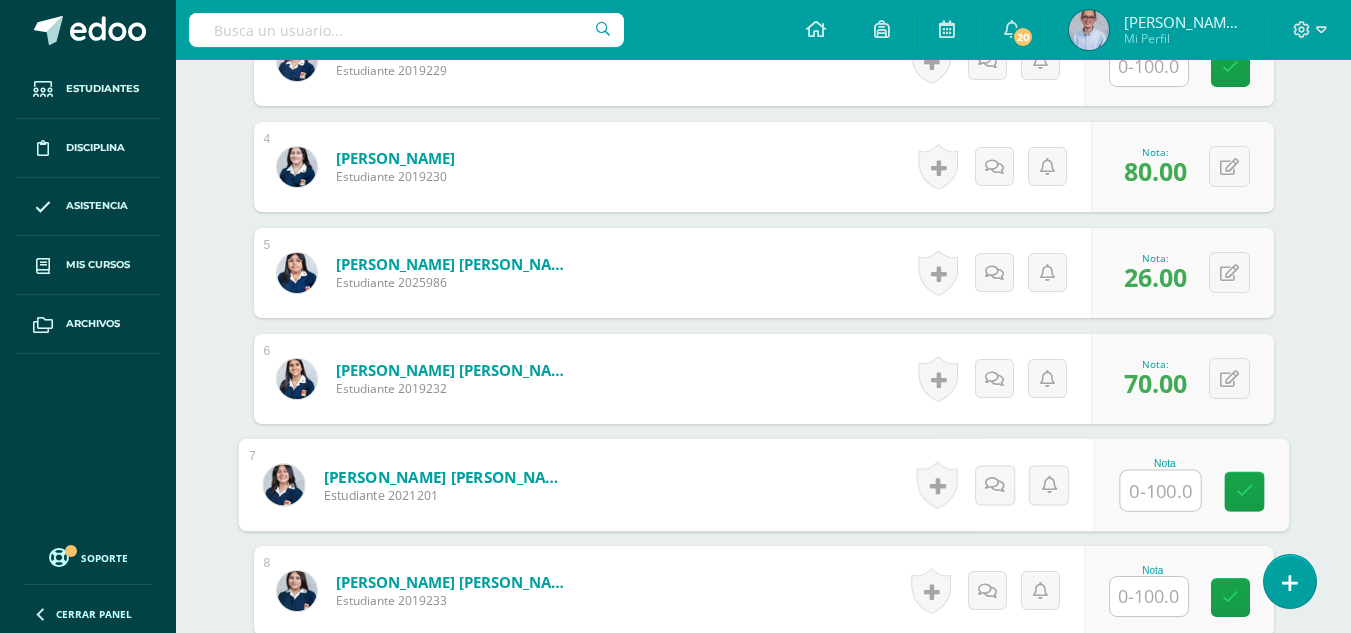 click at bounding box center [1160, 491] 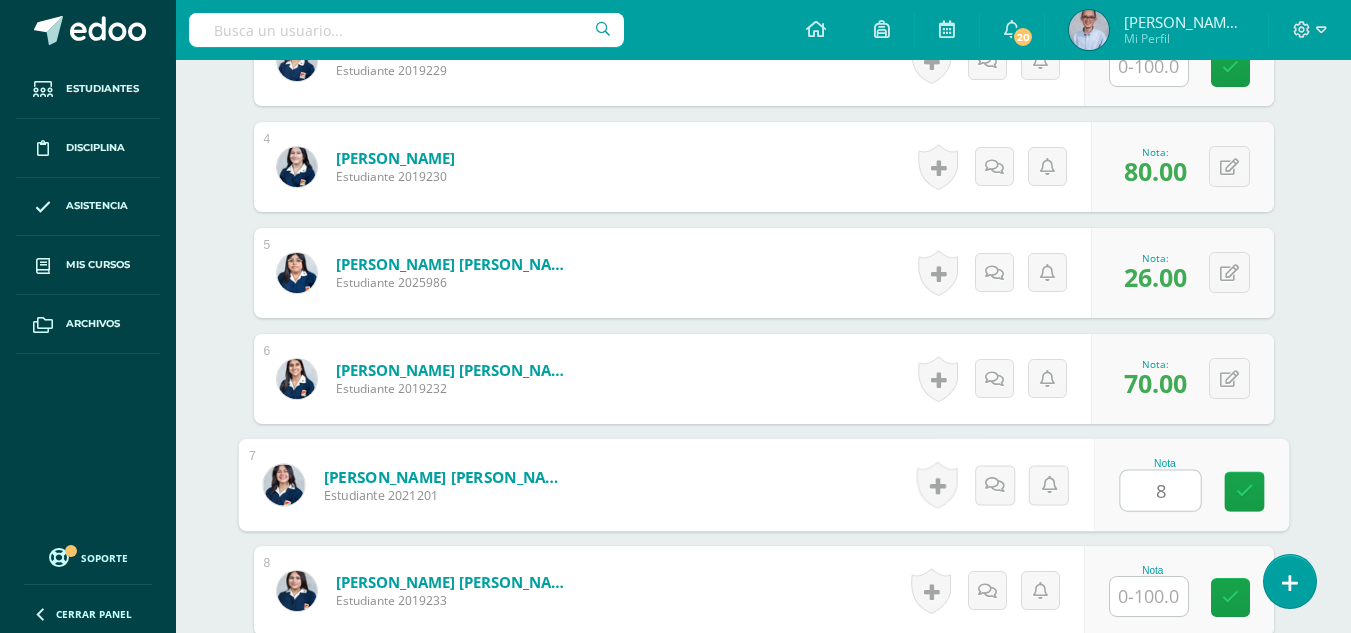 type on "87" 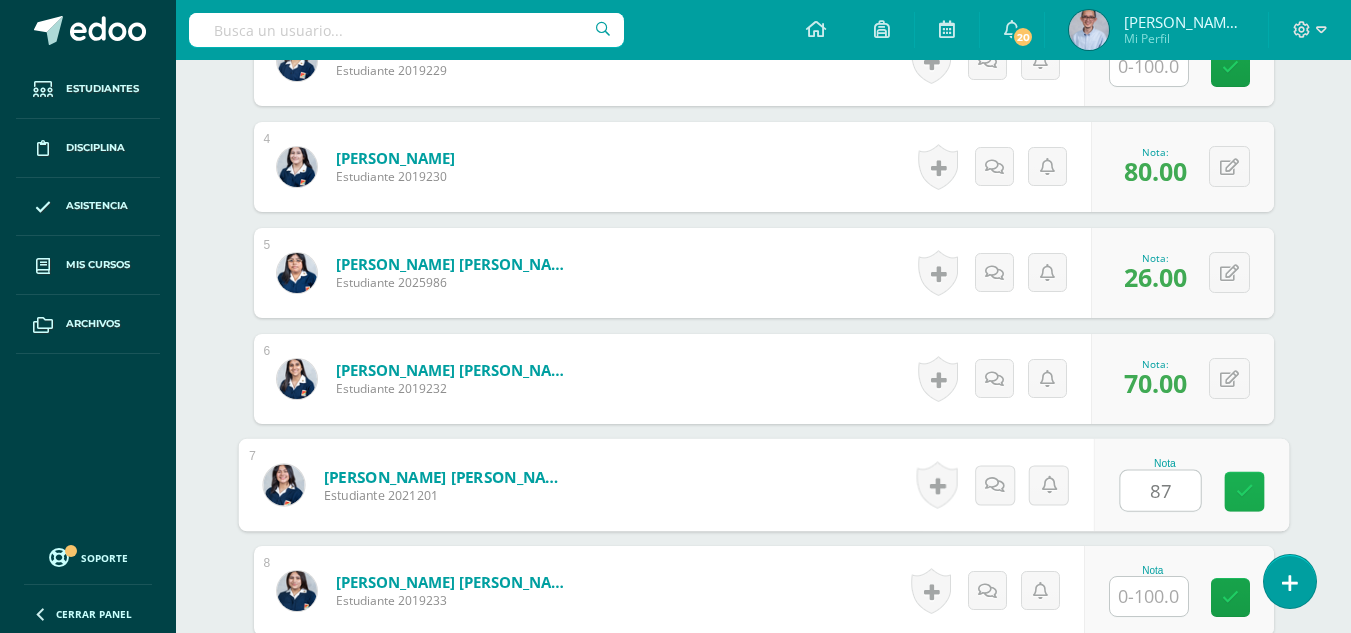 click at bounding box center [1244, 491] 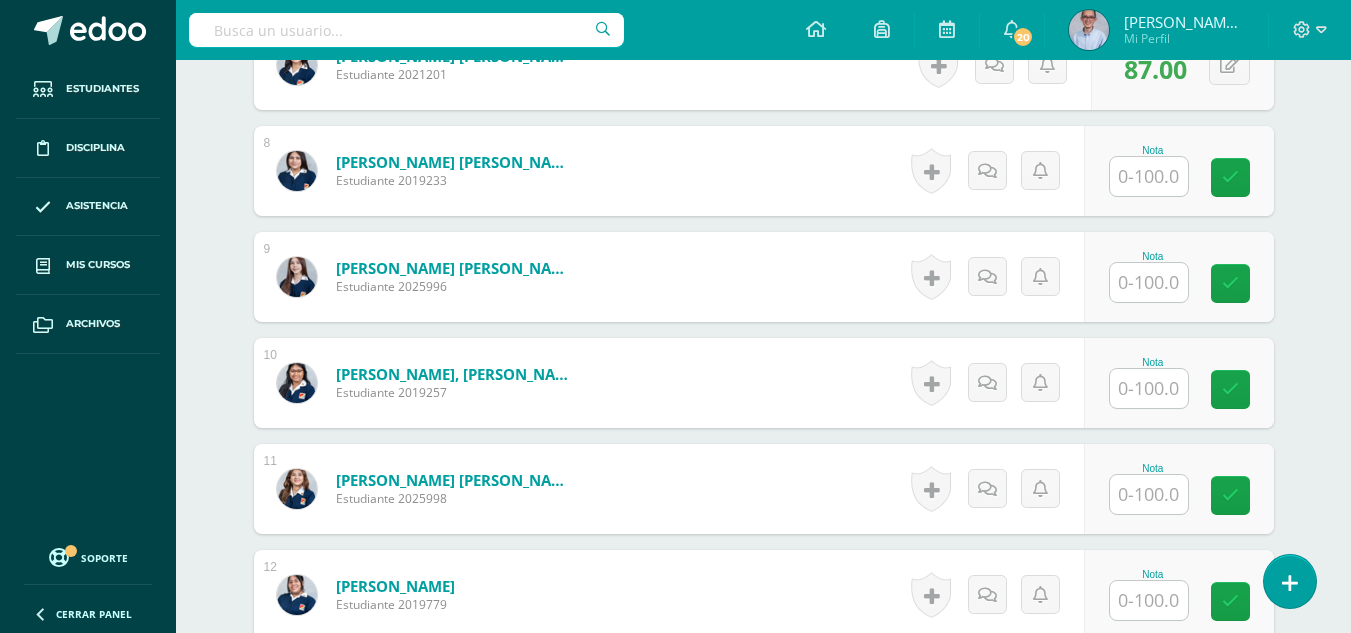 scroll, scrollTop: 1324, scrollLeft: 0, axis: vertical 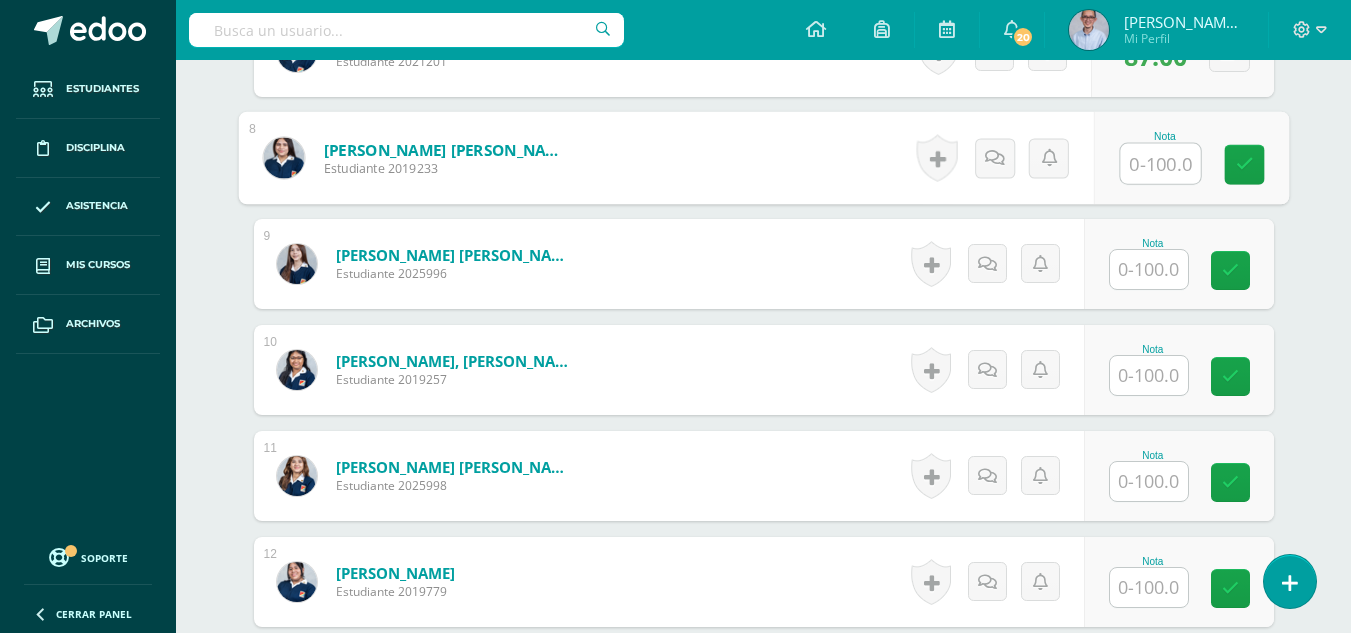 click at bounding box center (1160, 164) 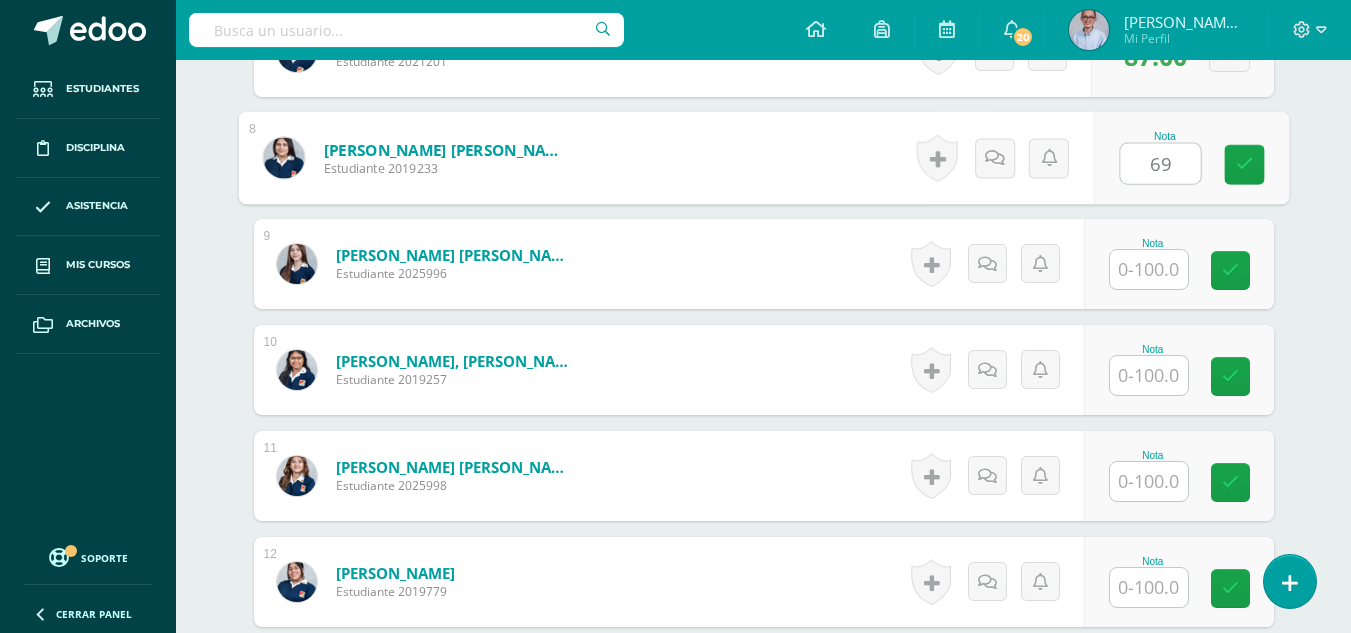 type on "69" 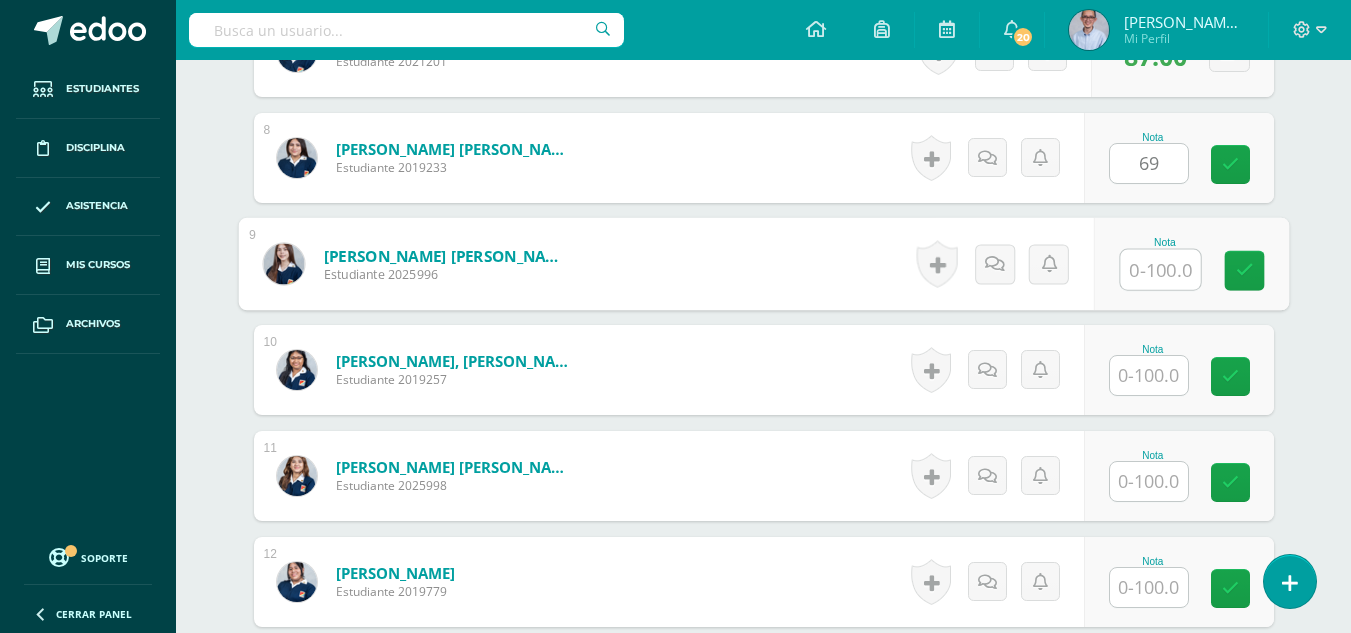 click at bounding box center (1160, 270) 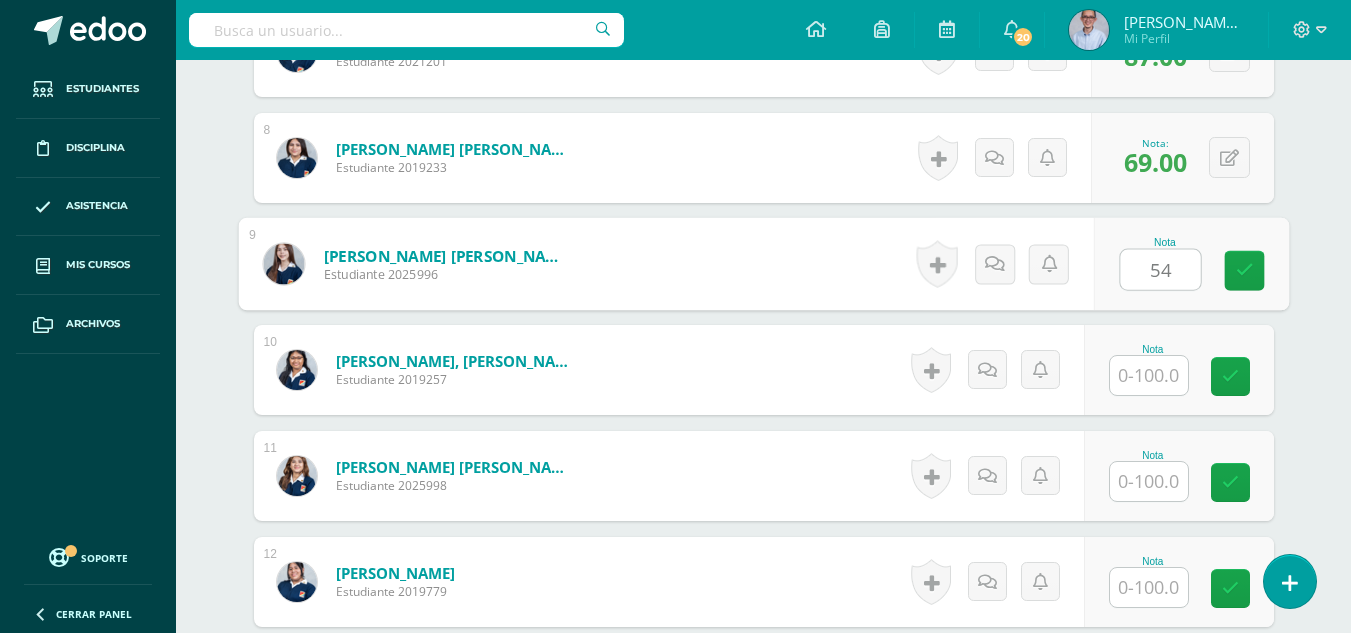 type on "54" 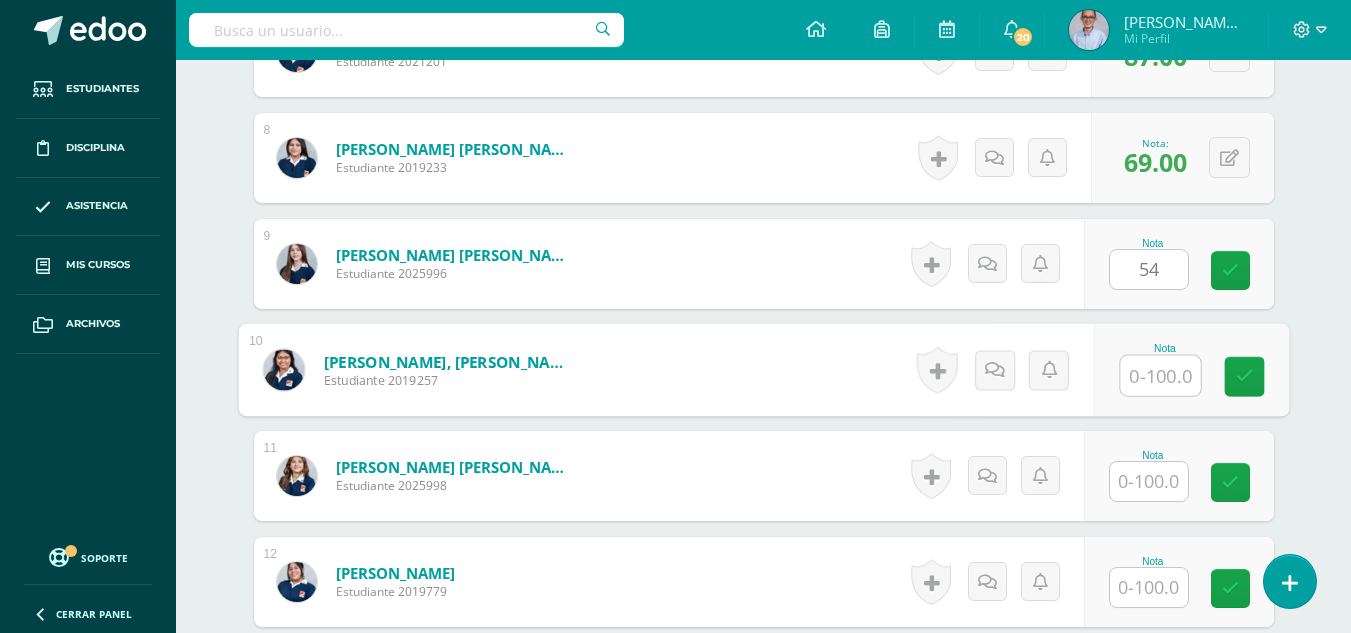 click at bounding box center [1160, 376] 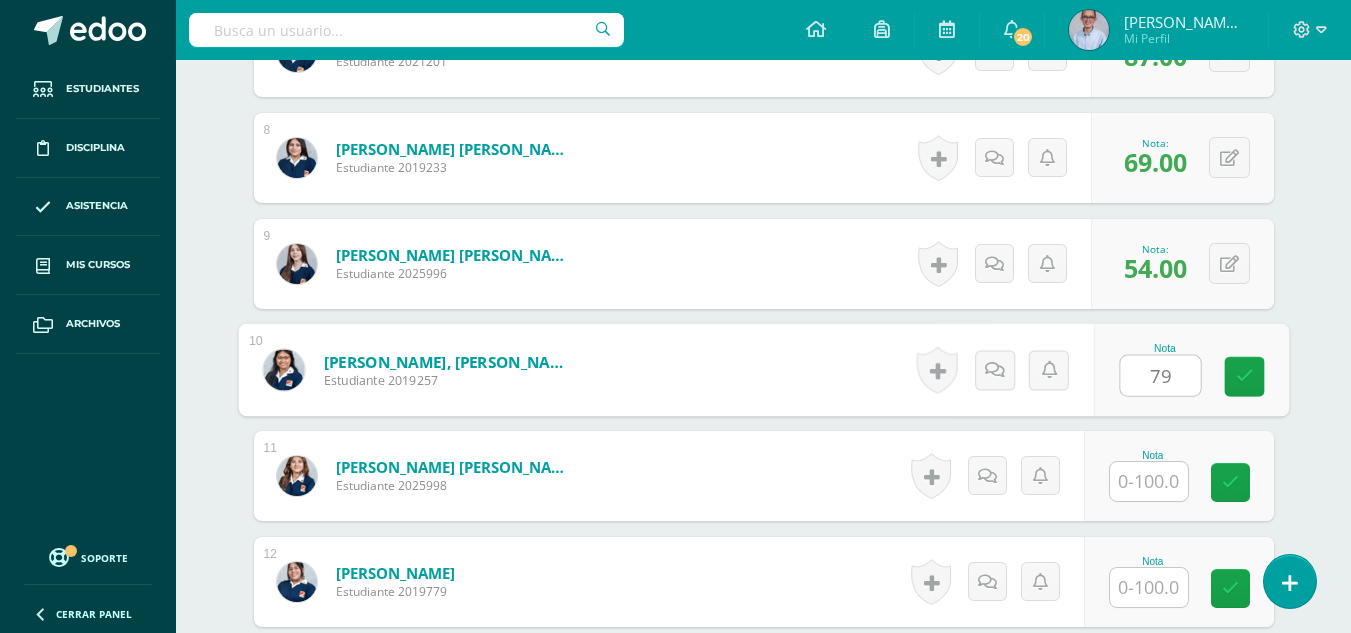 type on "79" 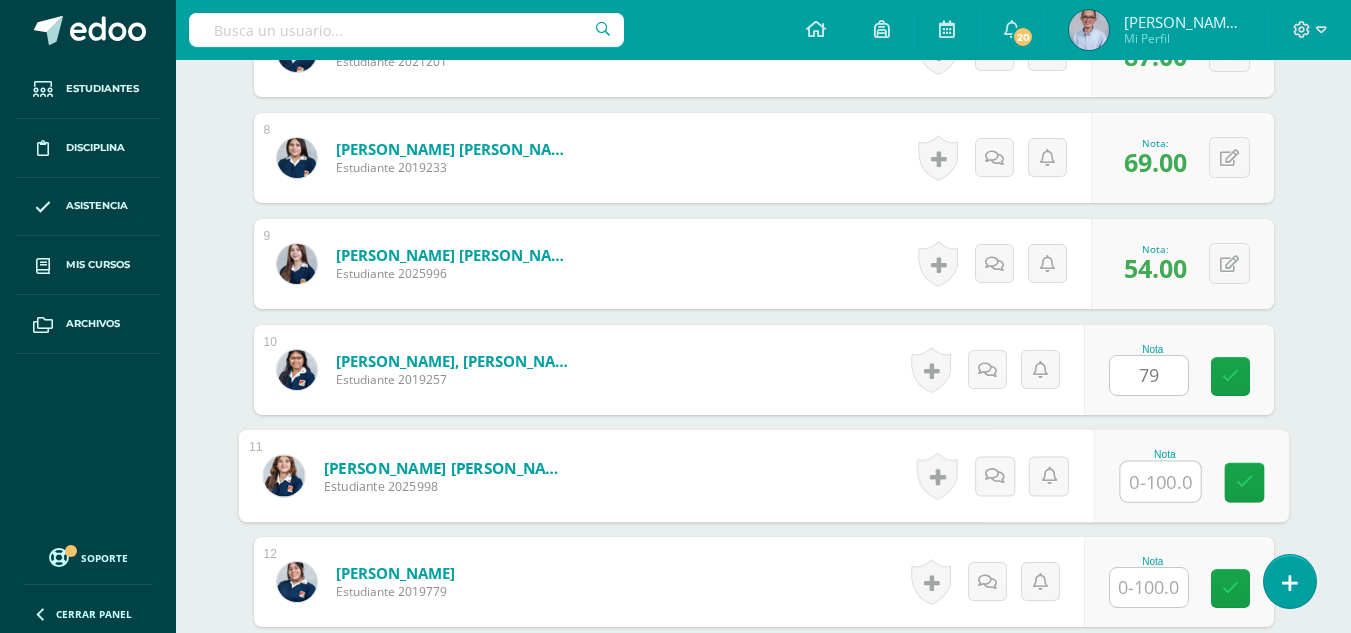 click at bounding box center [1160, 482] 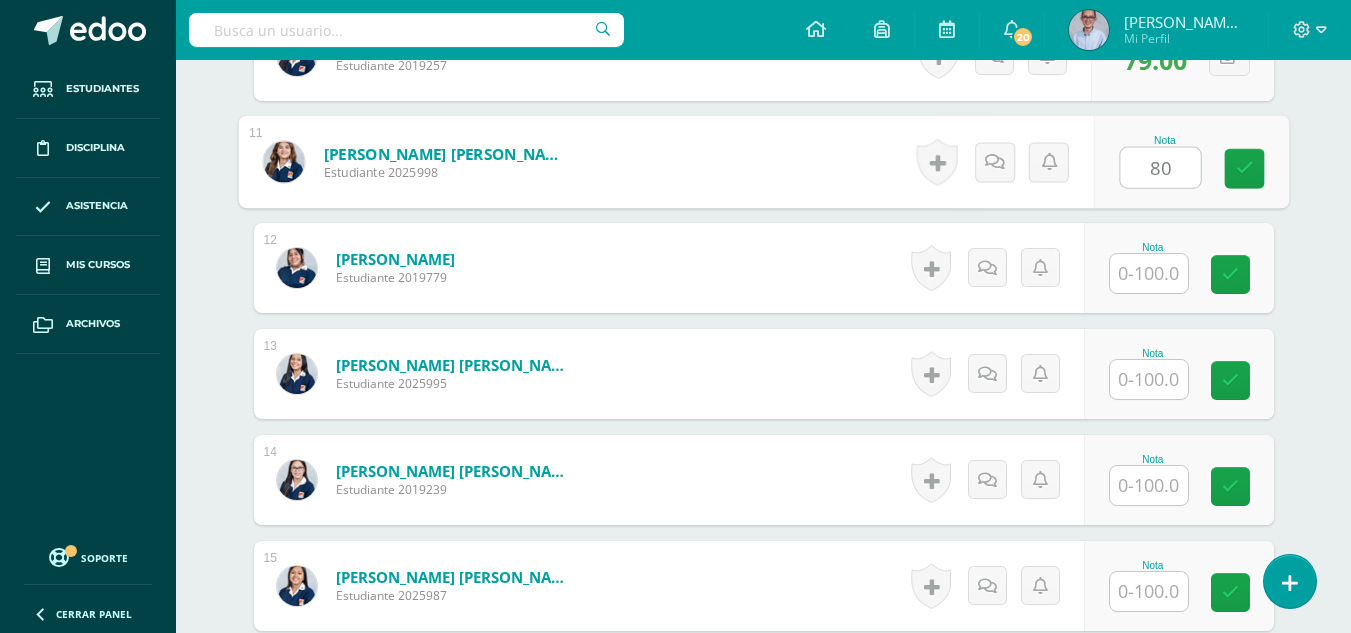 scroll, scrollTop: 1665, scrollLeft: 0, axis: vertical 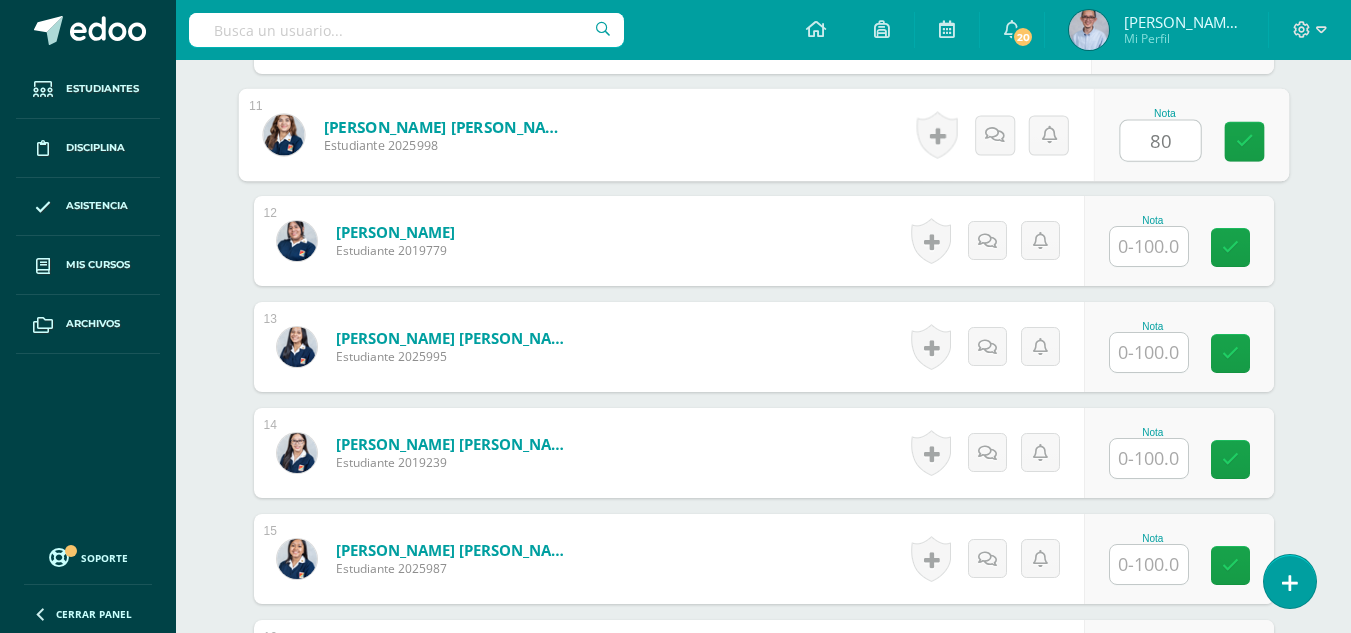 type on "80" 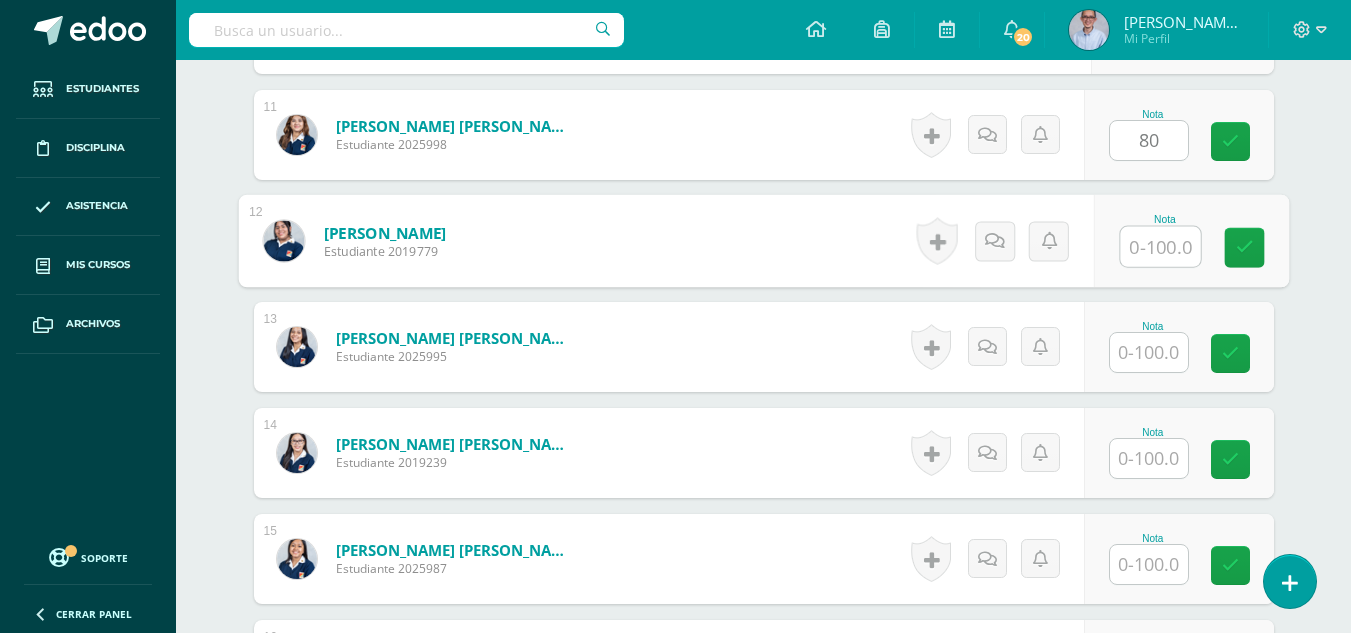 click at bounding box center (1160, 247) 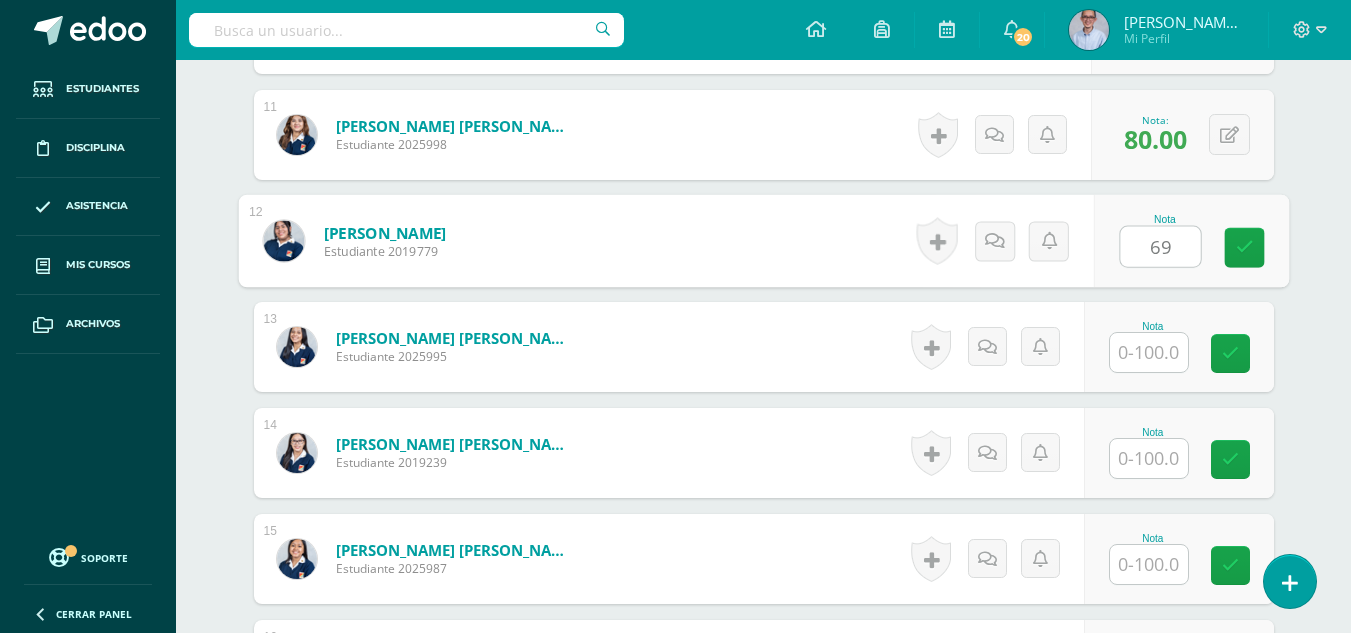 type on "69" 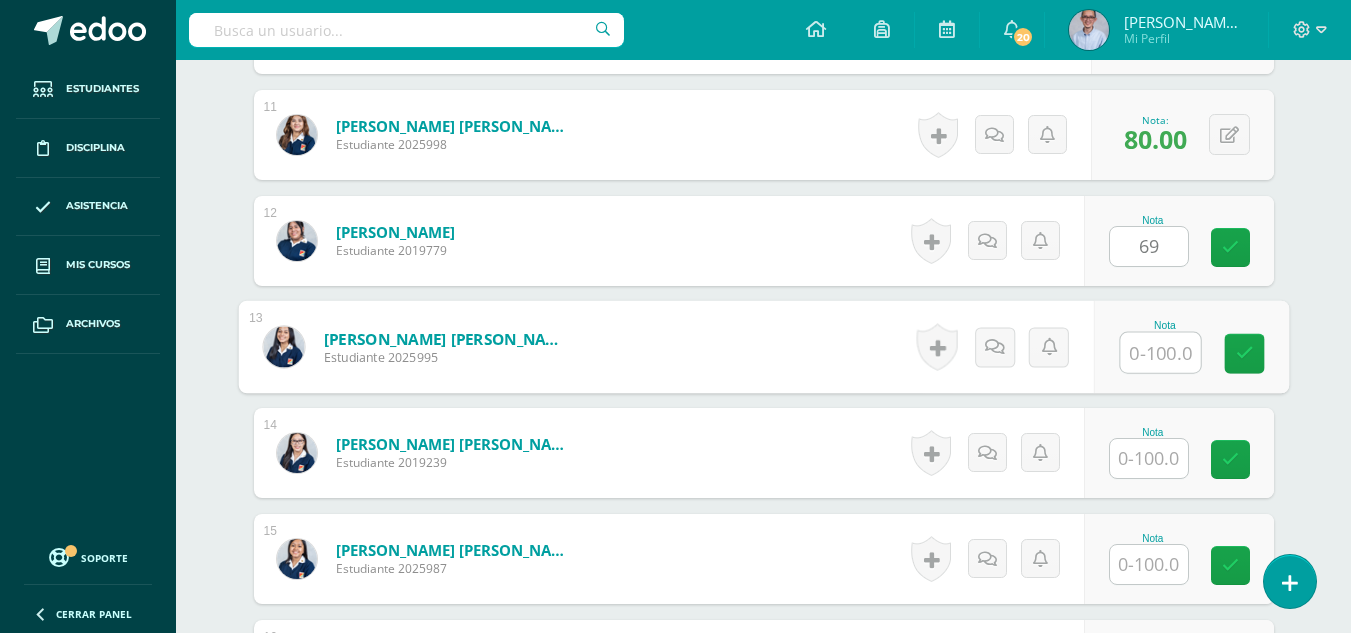 click at bounding box center [1160, 353] 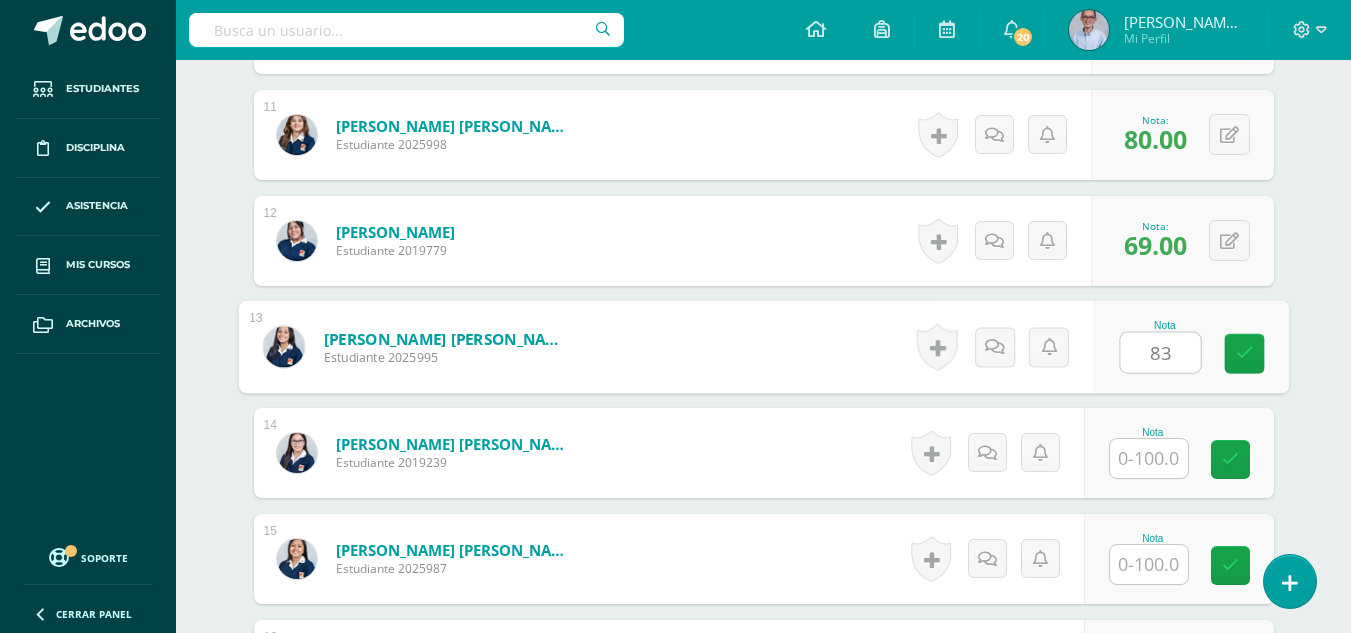 type on "83" 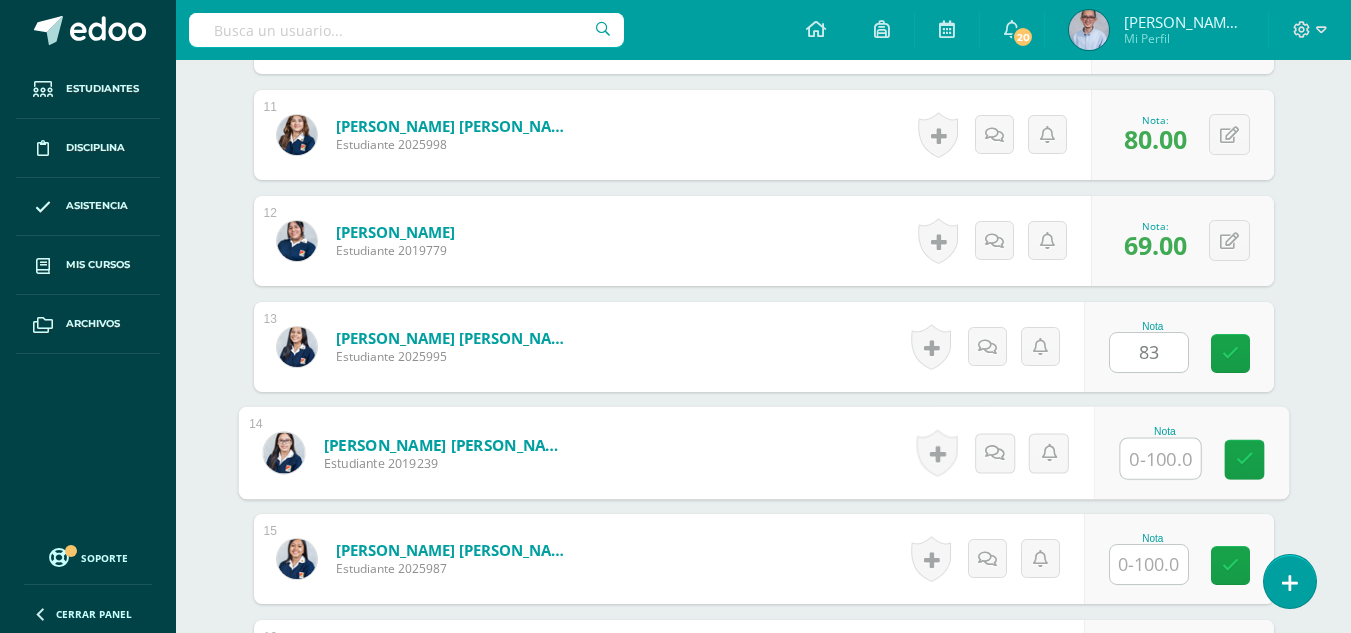 click at bounding box center (1160, 459) 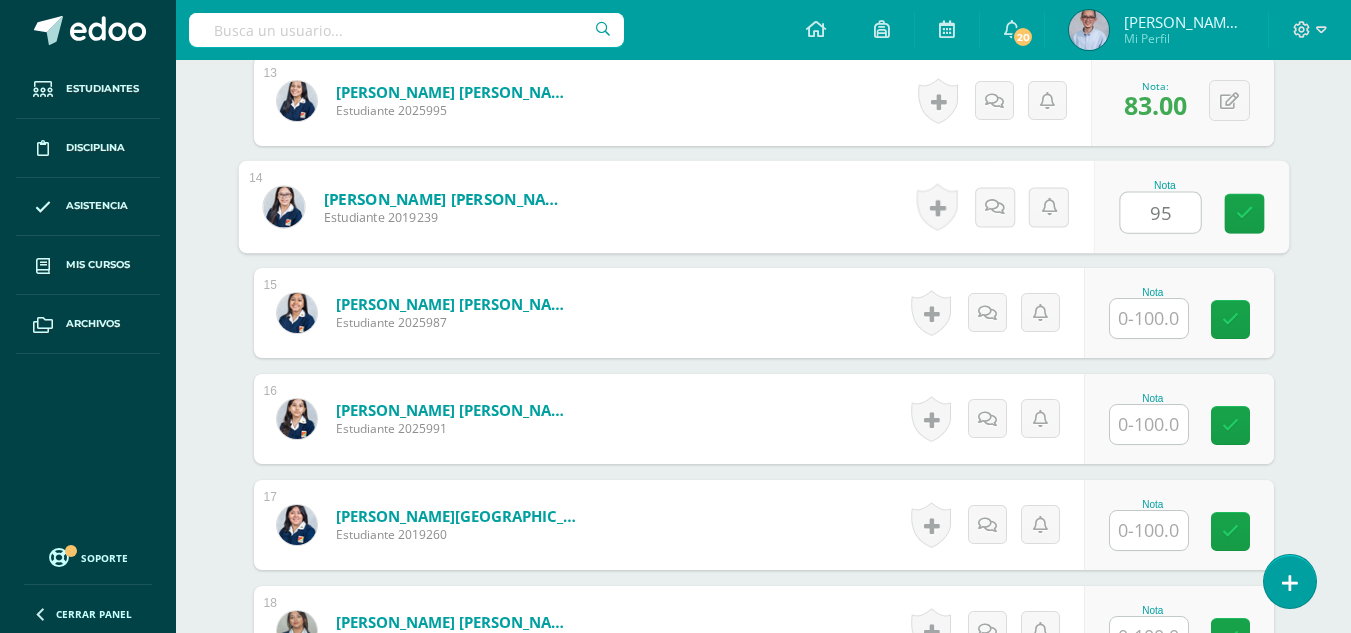 scroll, scrollTop: 1951, scrollLeft: 0, axis: vertical 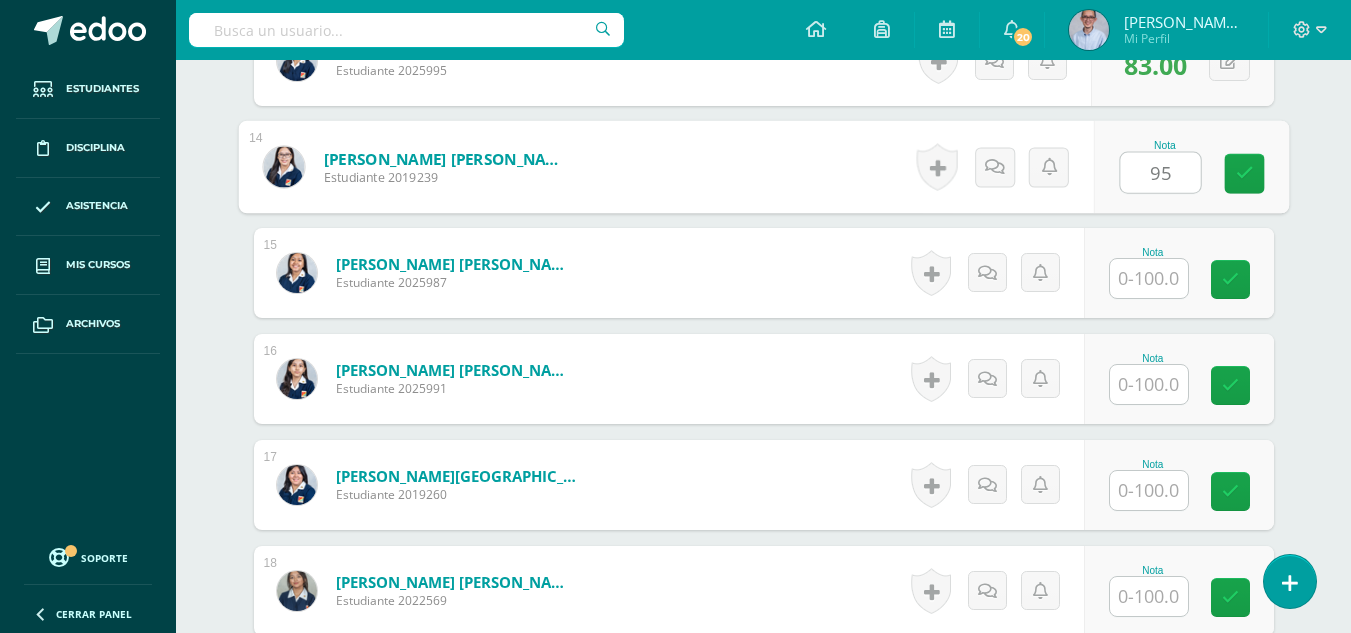 type on "95" 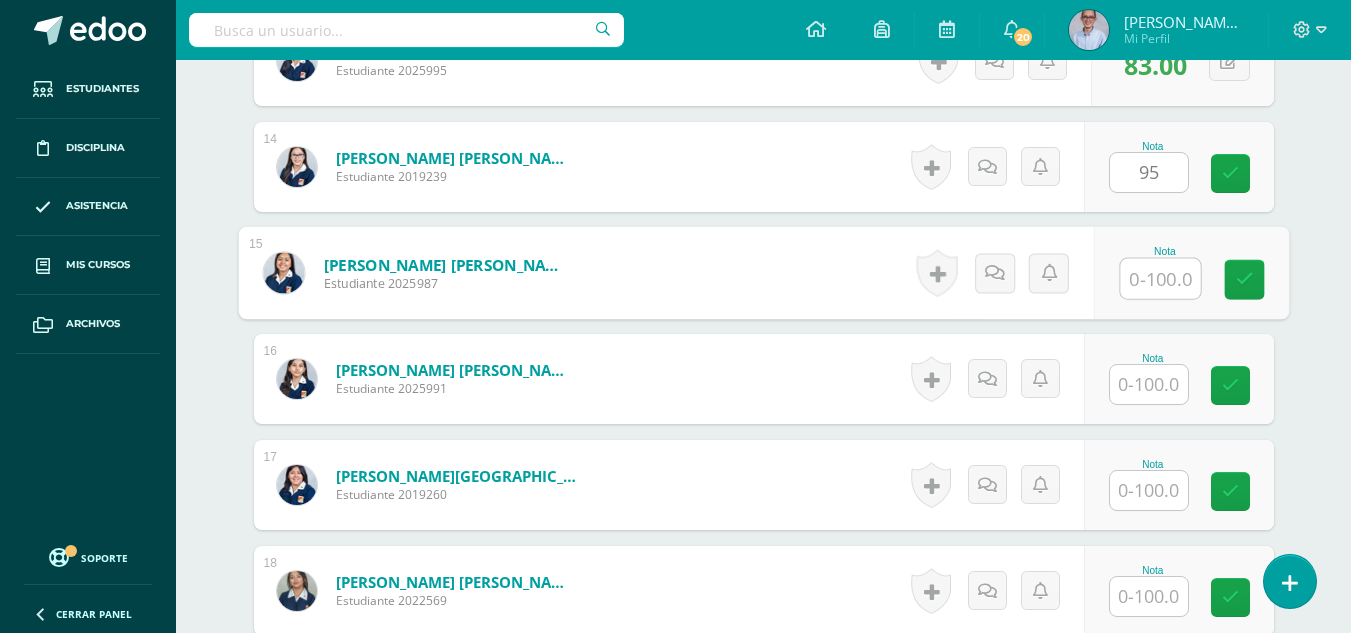 click at bounding box center [1160, 279] 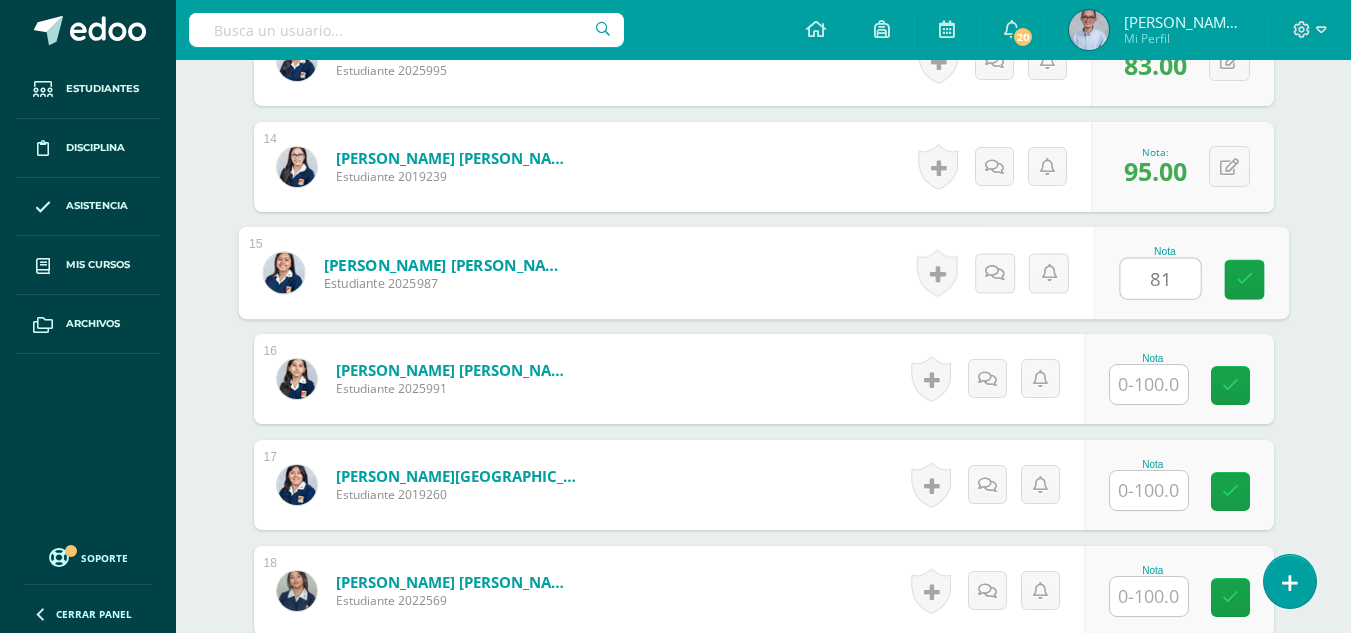 type on "81" 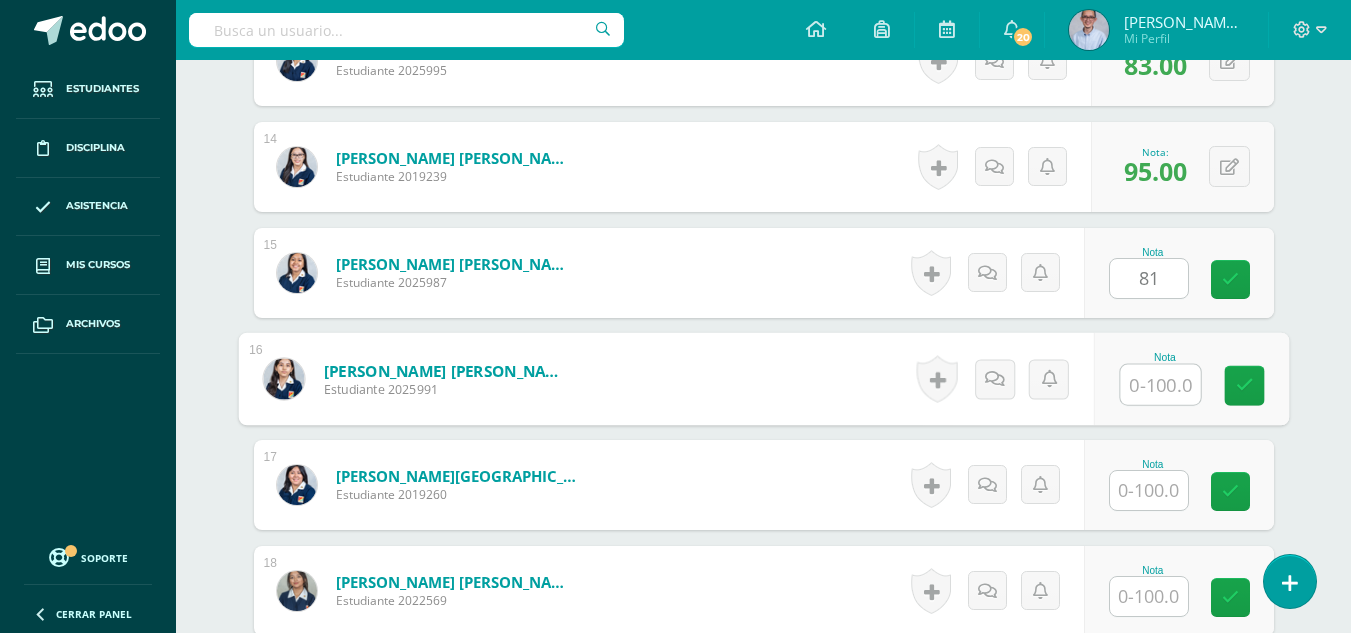 click at bounding box center (1160, 385) 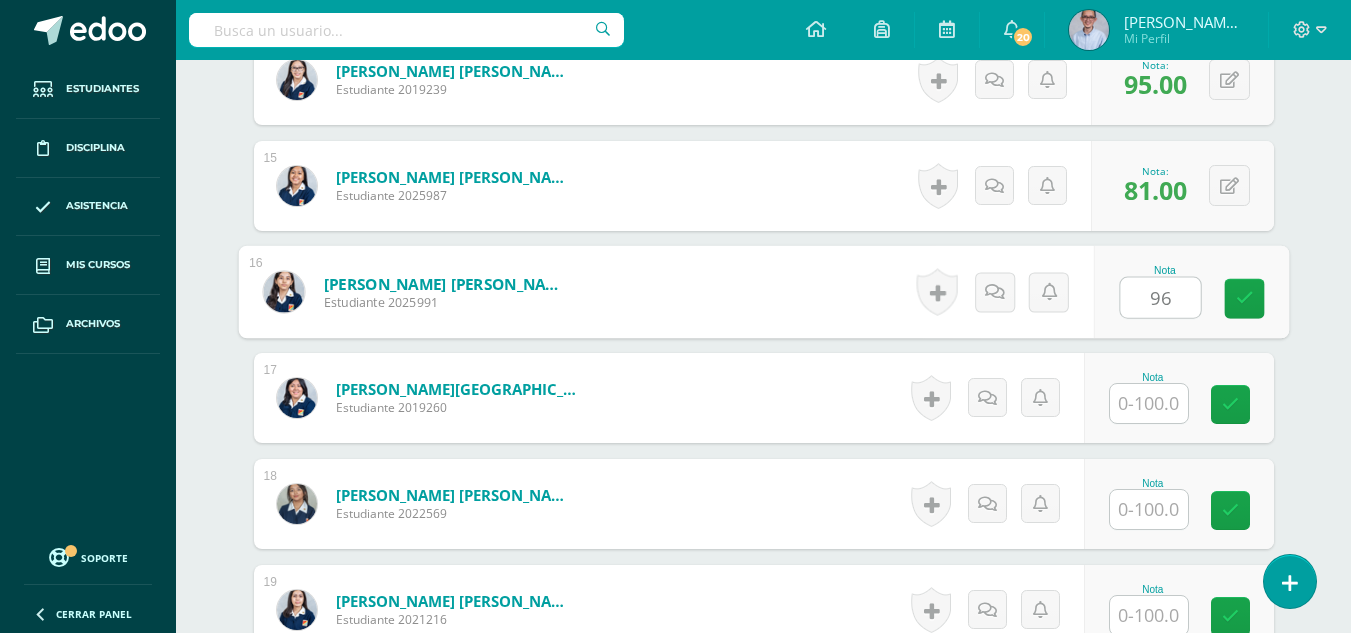 scroll, scrollTop: 2045, scrollLeft: 0, axis: vertical 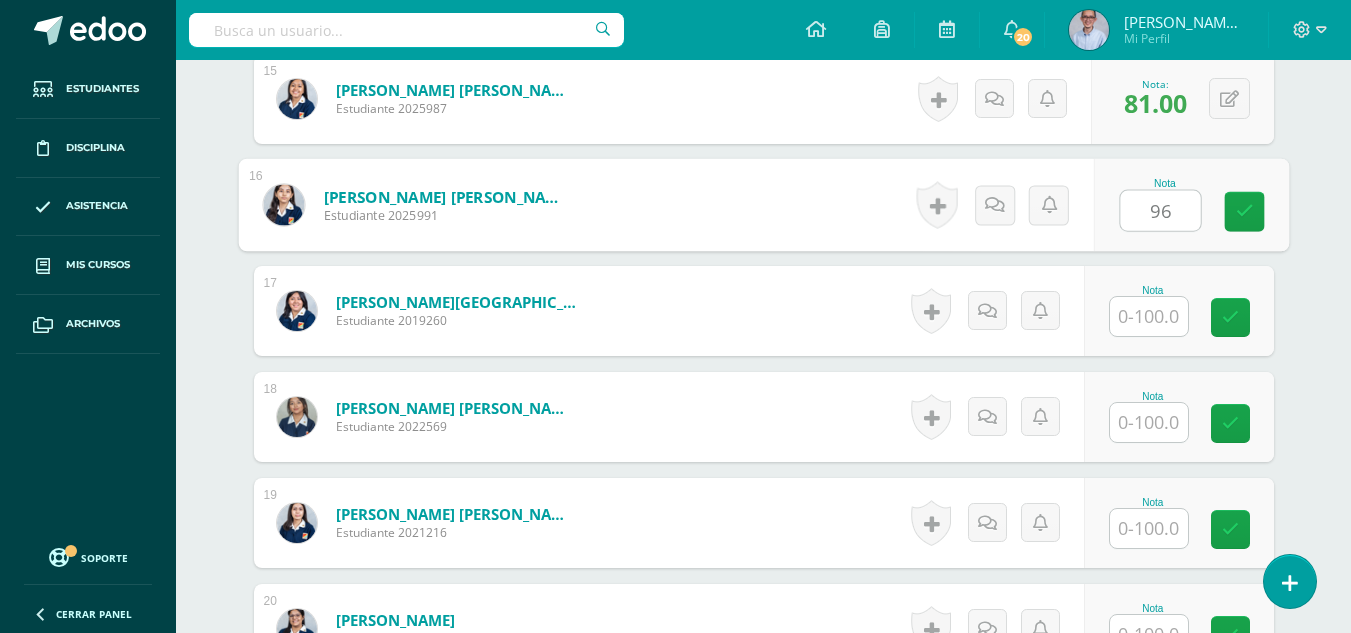 type on "96" 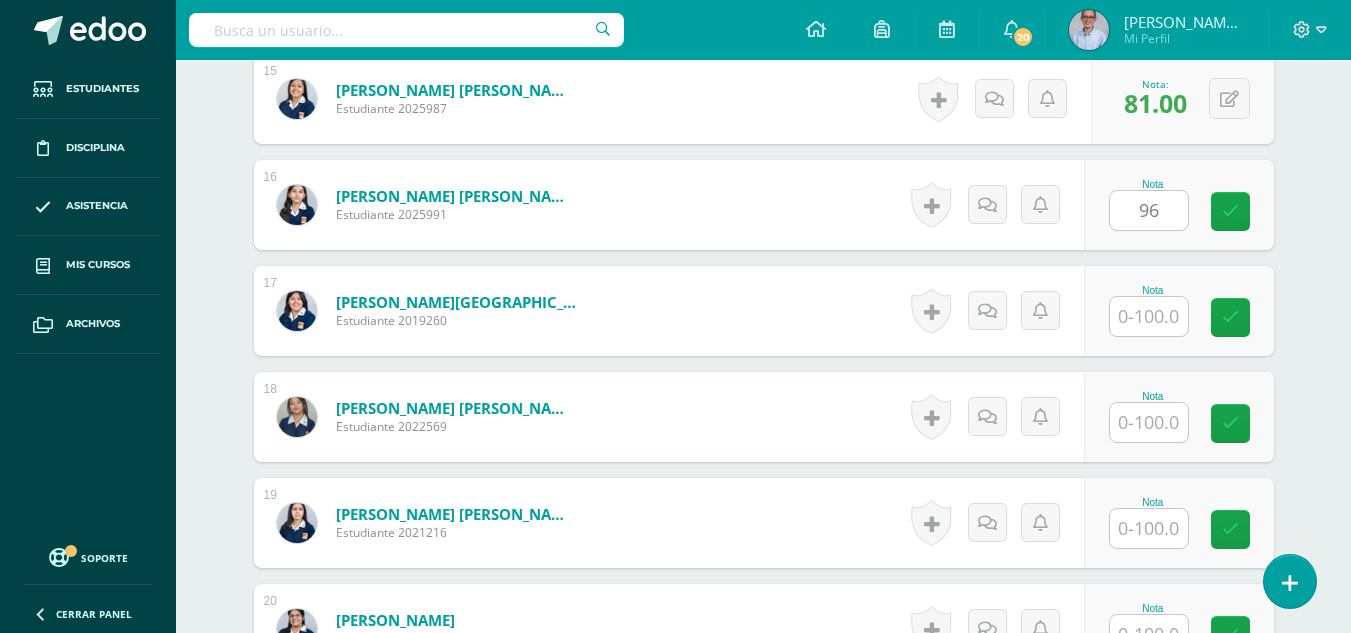 click on "¿Estás seguro que quieres  eliminar  esta actividad?
Esto borrará la actividad y cualquier nota que hayas registrado
permanentemente. Esta acción no se puede revertir. Cancelar Eliminar
Administración de escalas de valoración
escala de valoración
Aún no has creado una escala de valoración.
Cancelar Agregar nueva escala de valoración: Agrega una división a la escala de valoración  (ej. Ortografía, redacción, trabajo en equipo, etc.)
Agregar
Cancelar Crear escala de valoración
Agrega listas de cotejo
Mostrar todos                             Mostrar todos Mis listas Generales Comunicación y Lenguaje Matemática Ciencia Estudios Sociales Arte Debate 1" at bounding box center (764, -35) 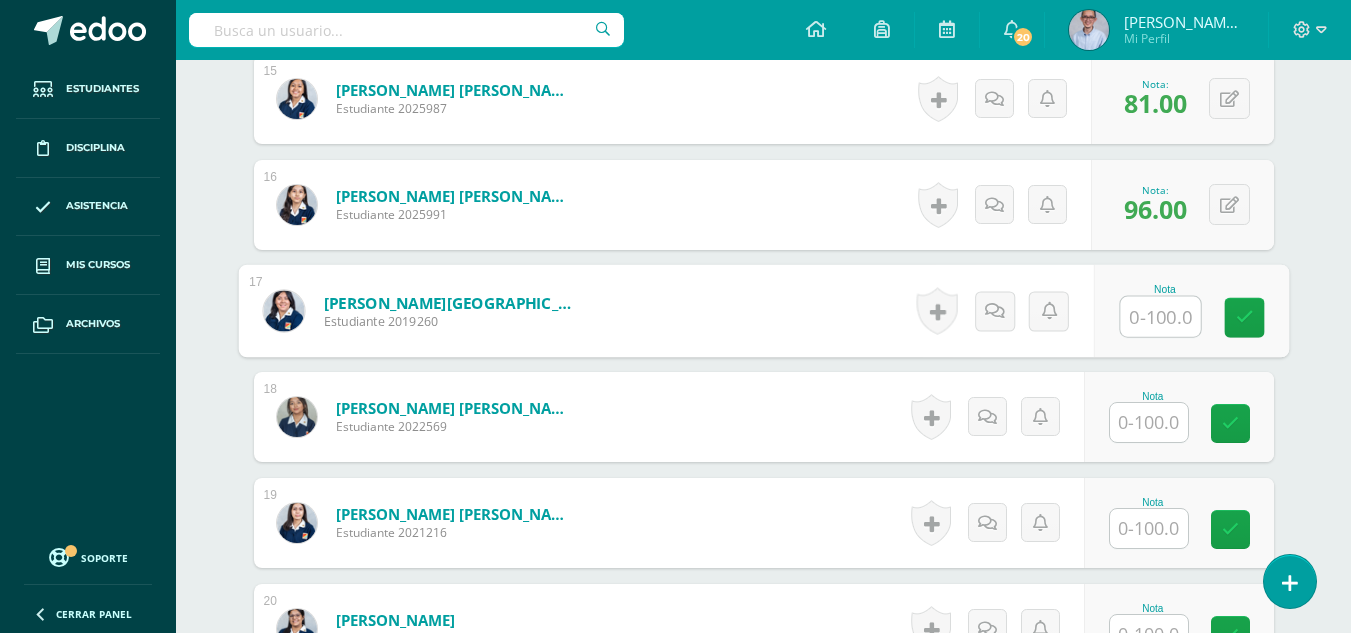click at bounding box center [1160, 317] 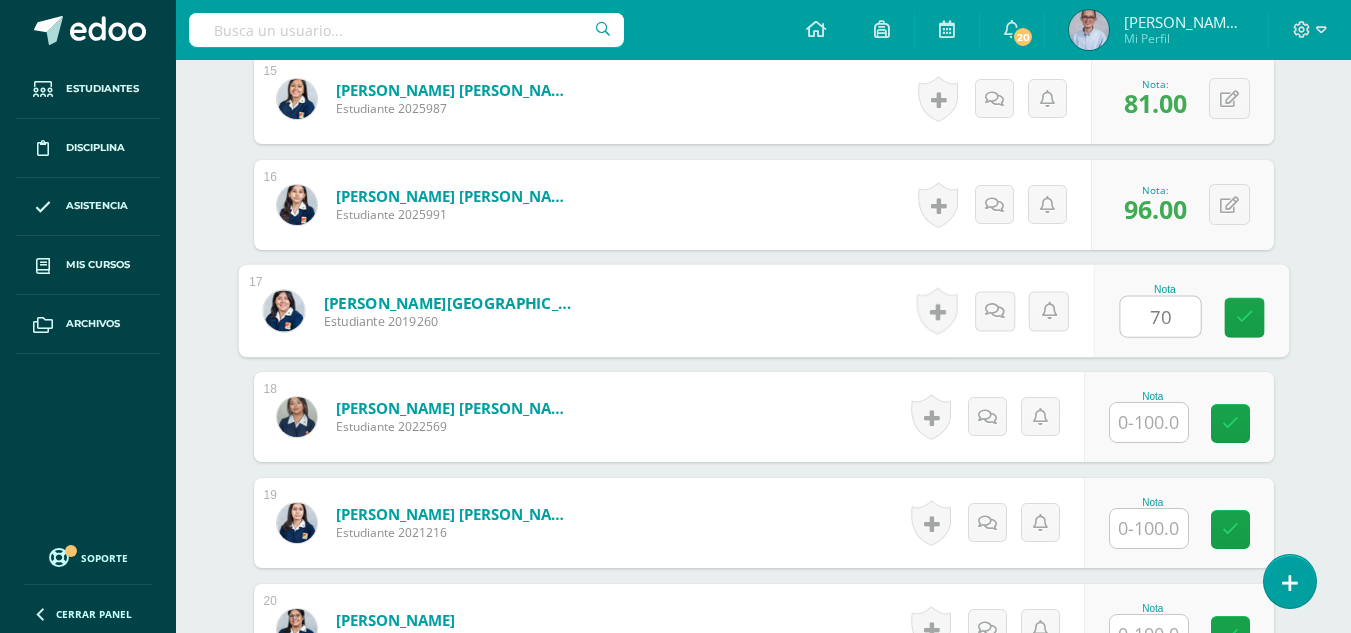 type on "70" 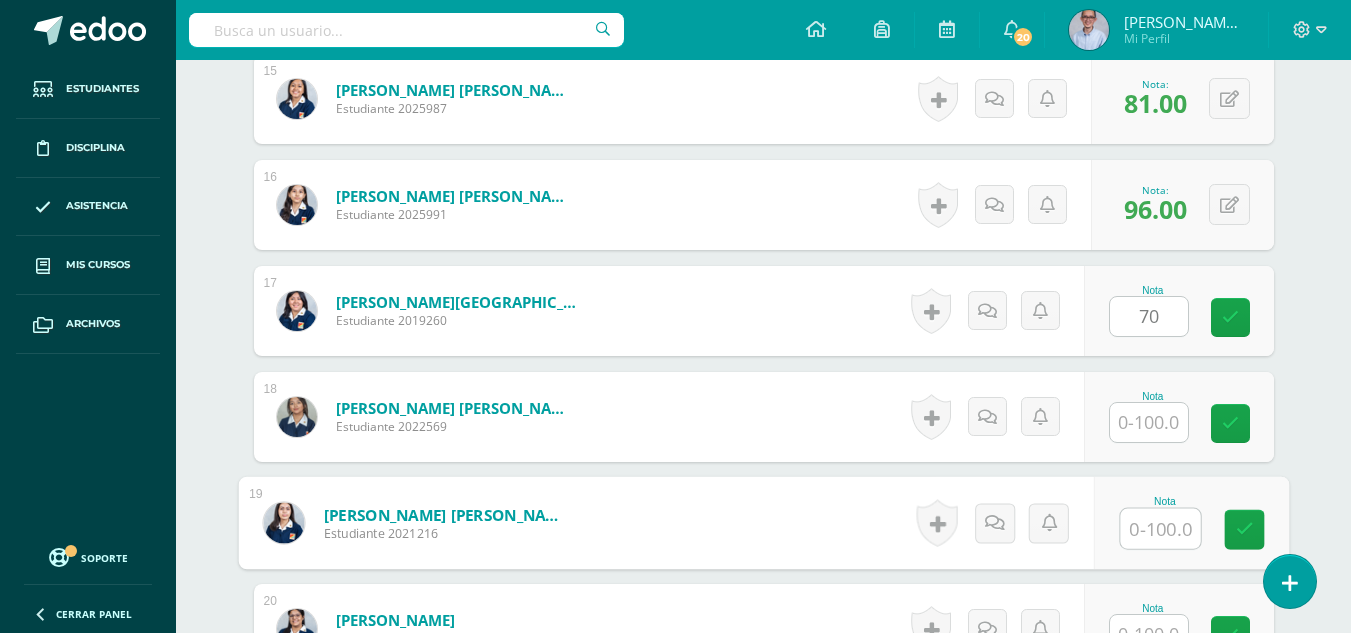 click at bounding box center (1160, 529) 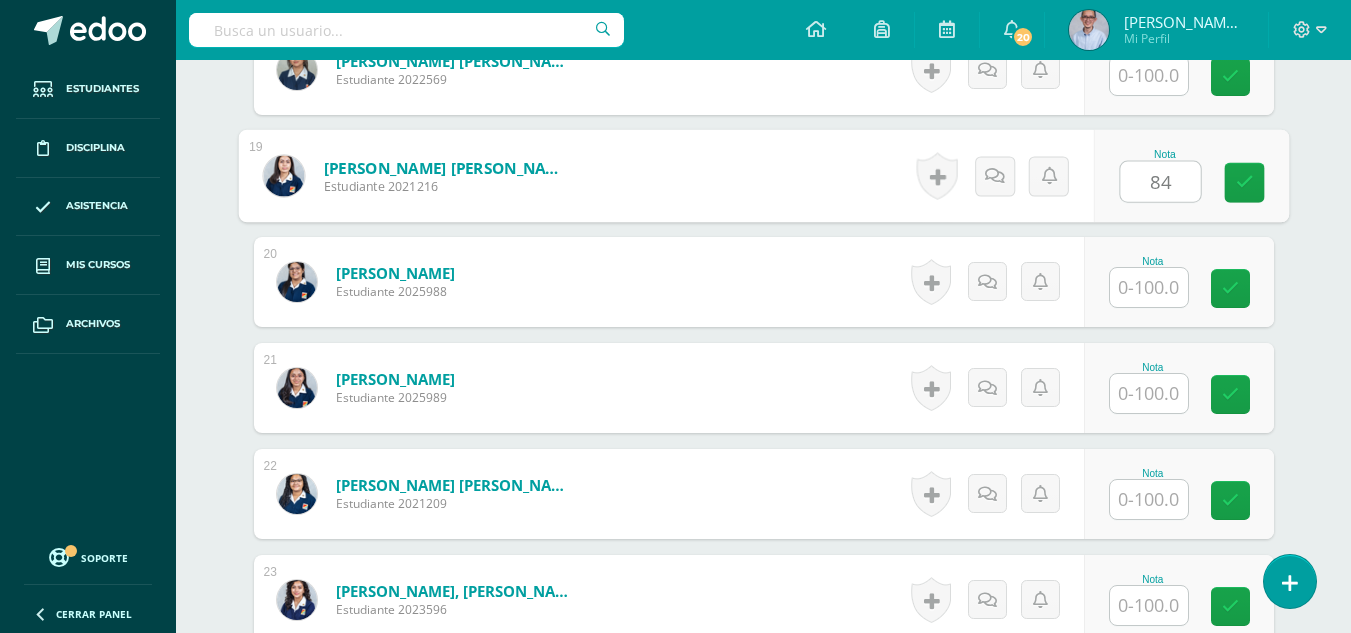 scroll, scrollTop: 2478, scrollLeft: 0, axis: vertical 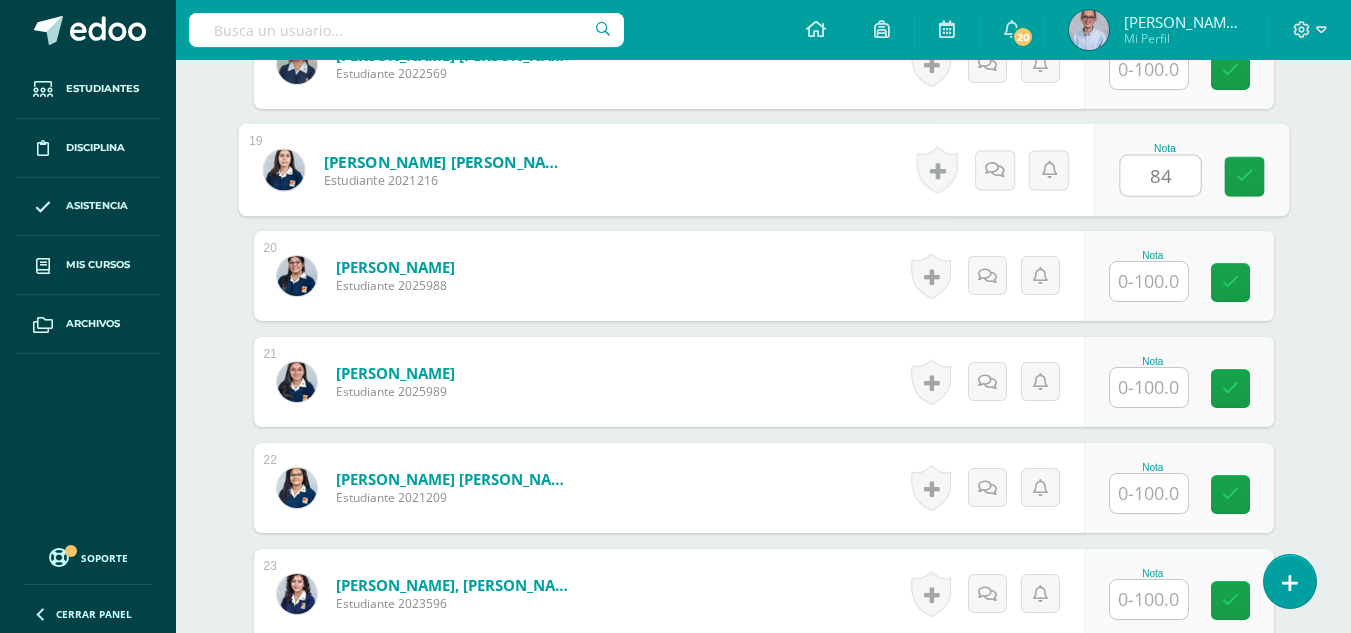 type on "84" 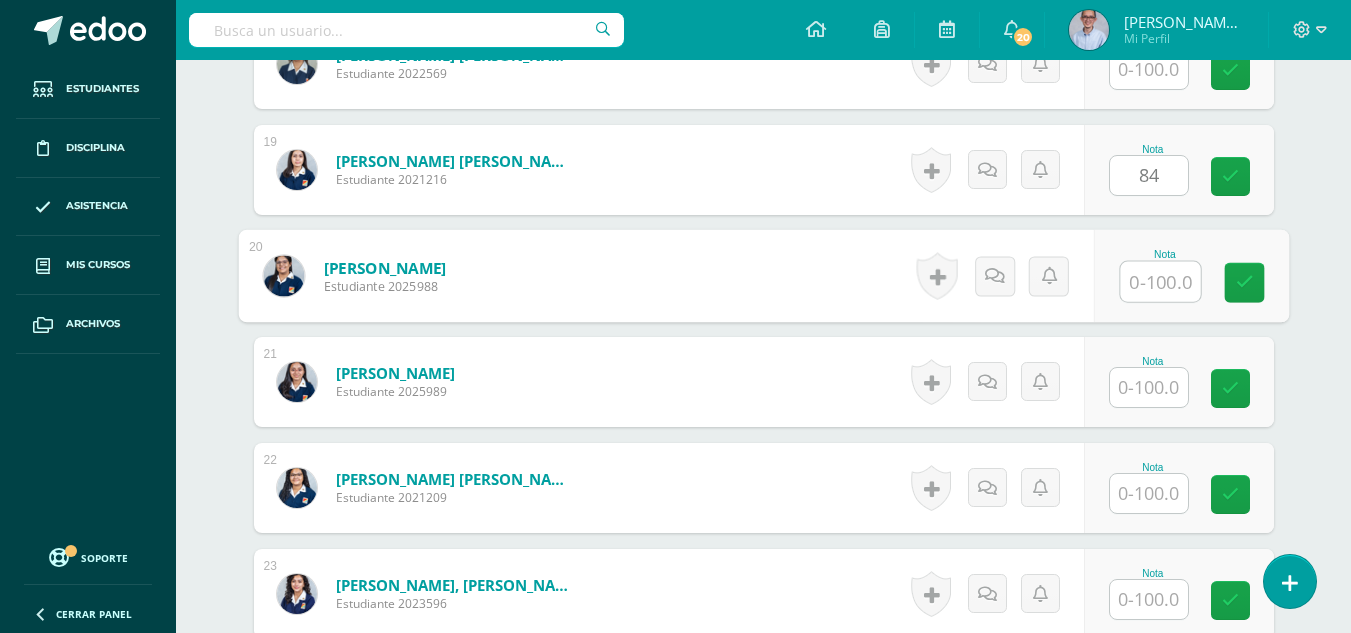 click at bounding box center [1160, 282] 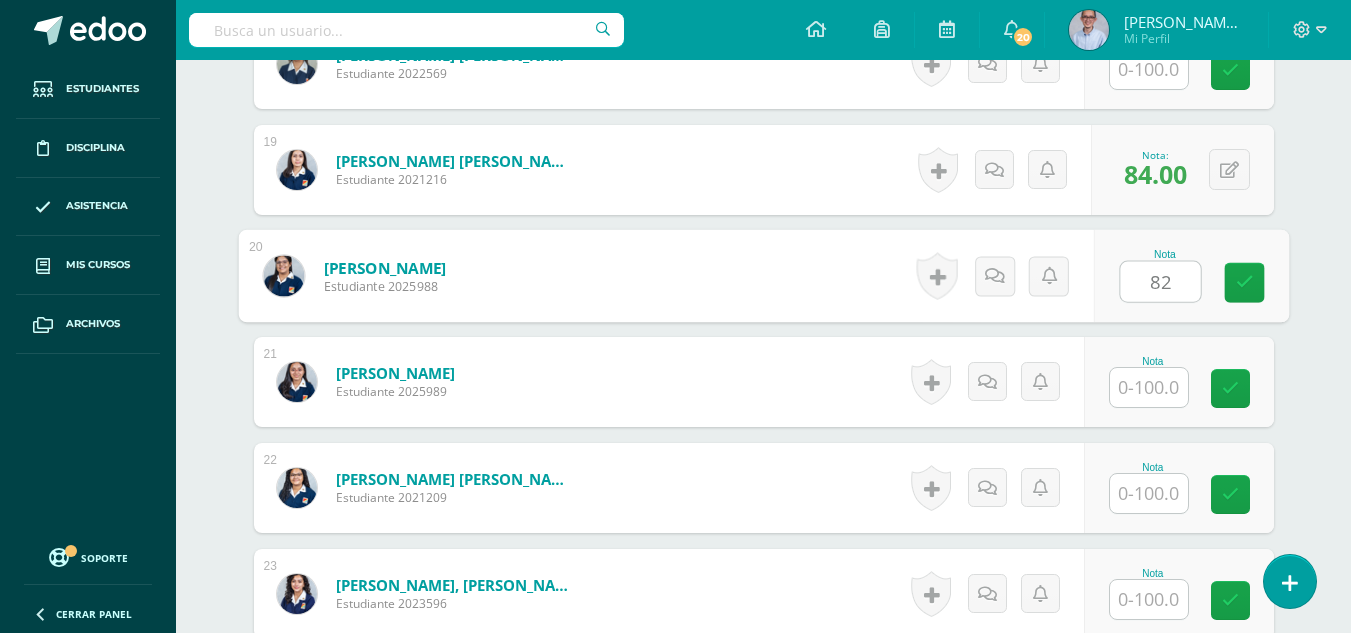 type on "82" 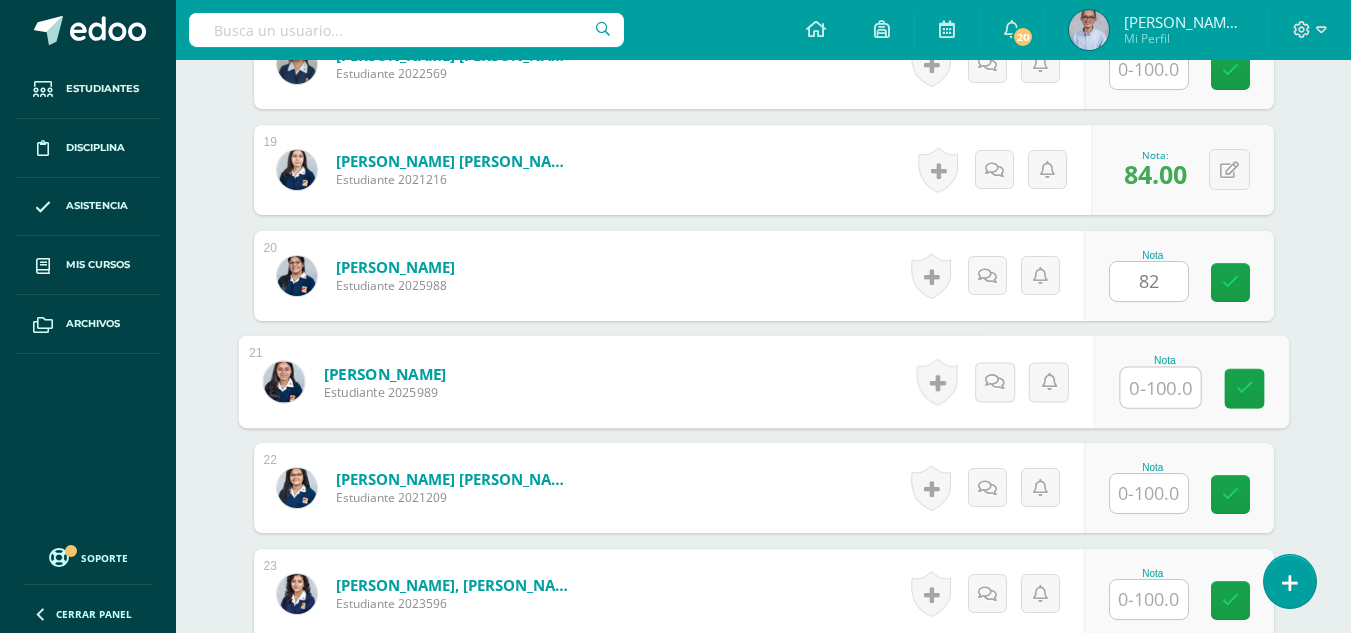 click at bounding box center (1160, 388) 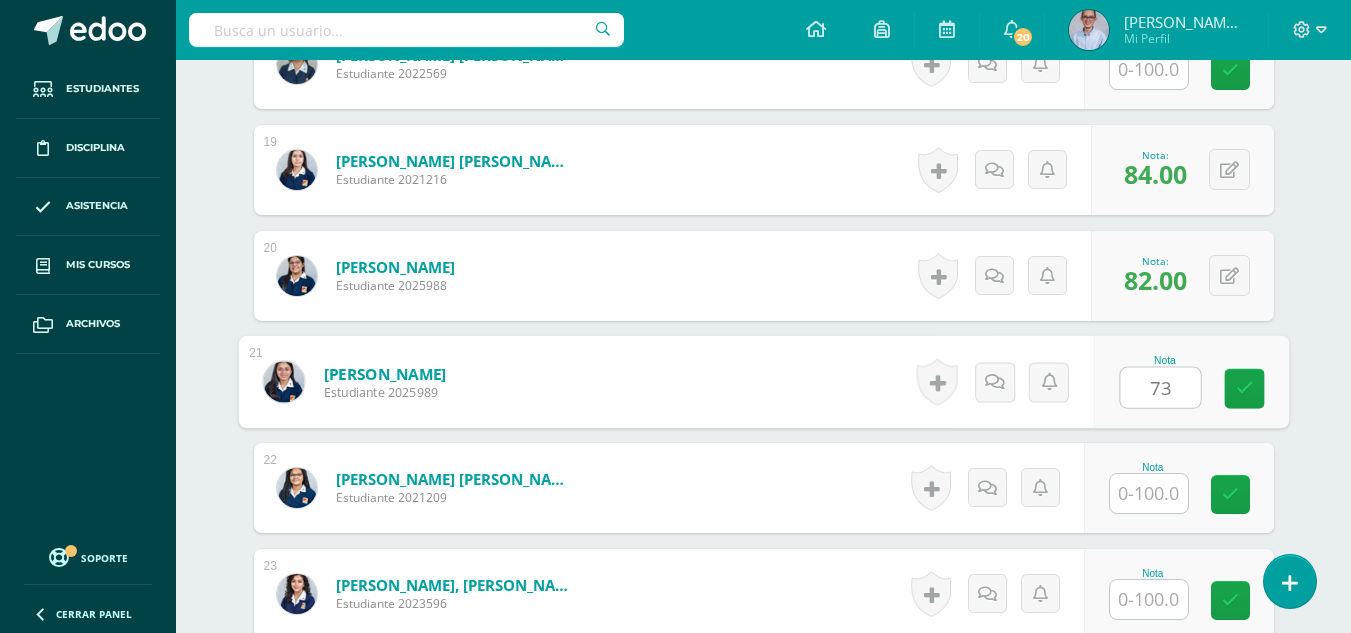 type on "73" 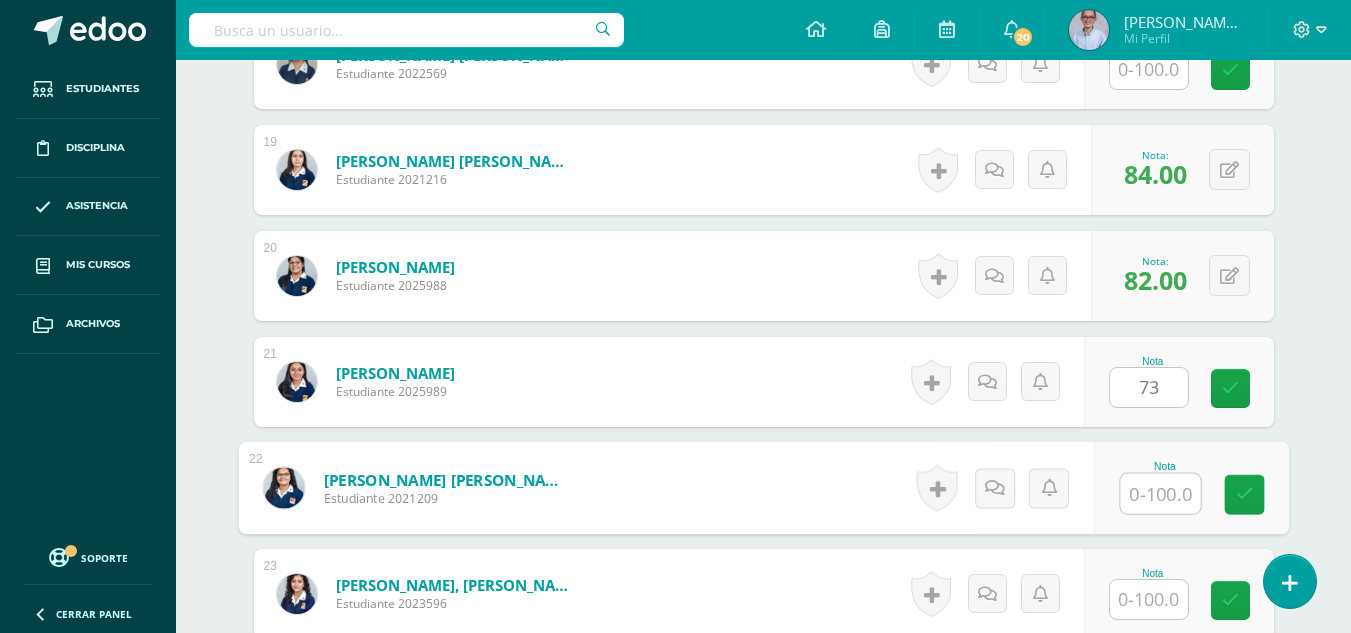 click at bounding box center (1160, 494) 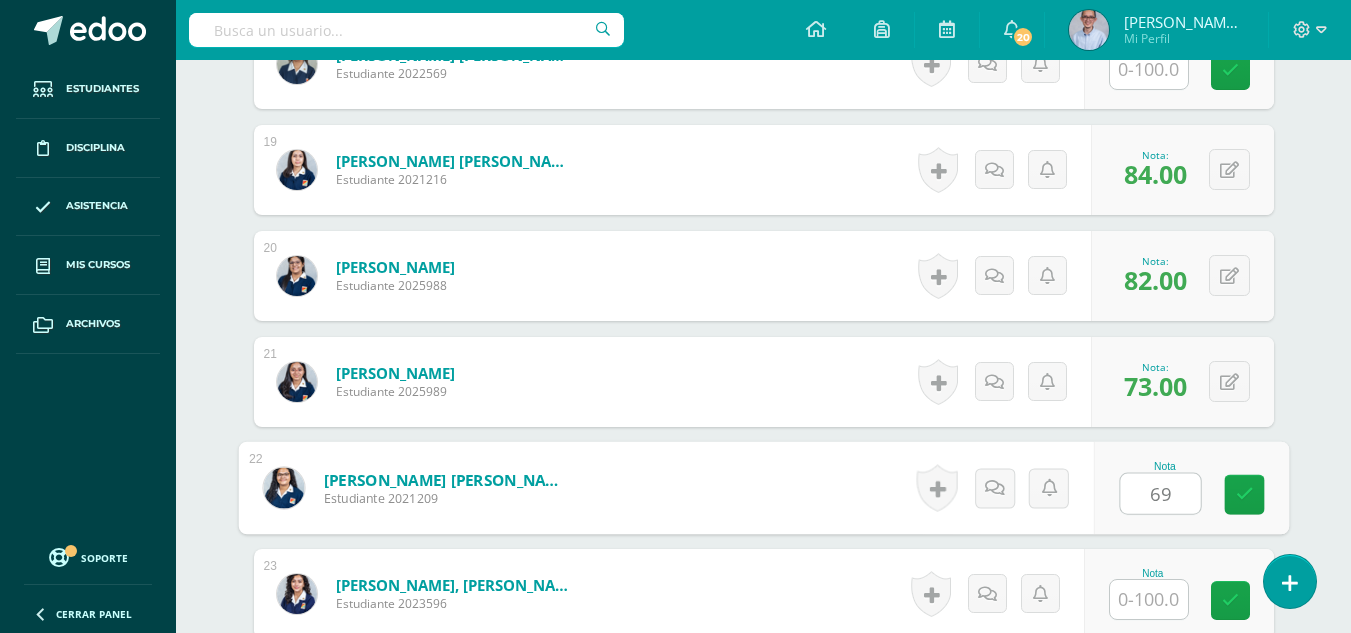 type on "69" 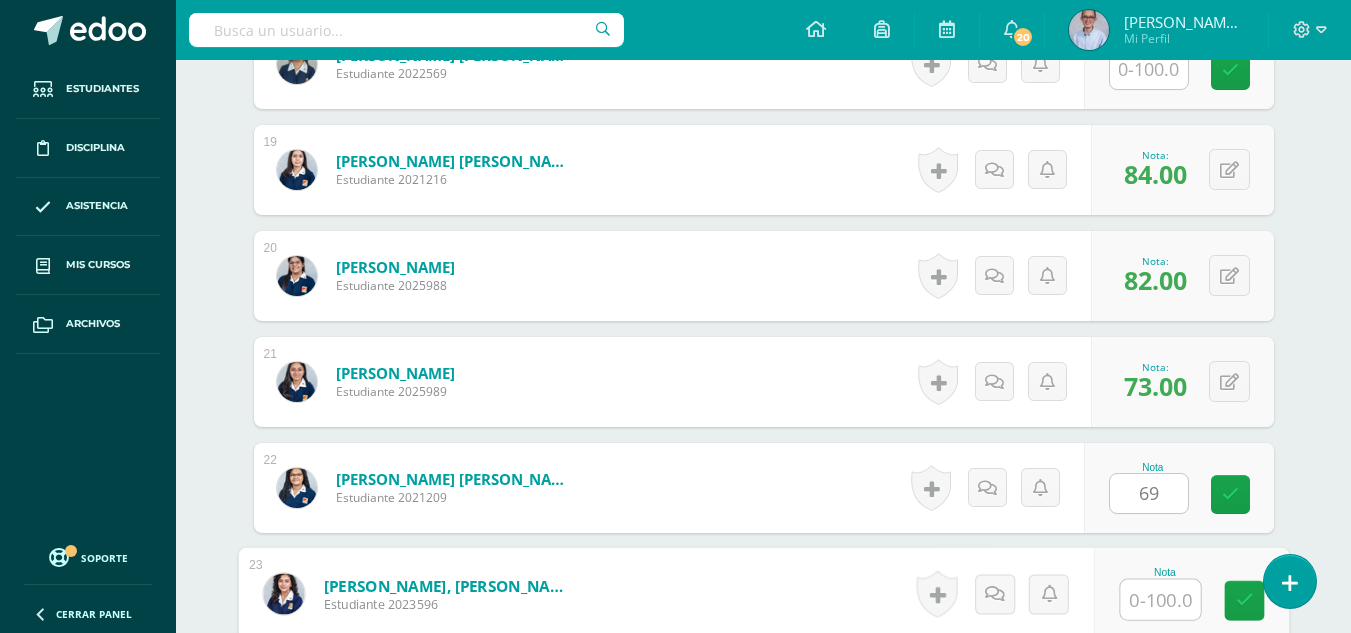 click at bounding box center (1160, 600) 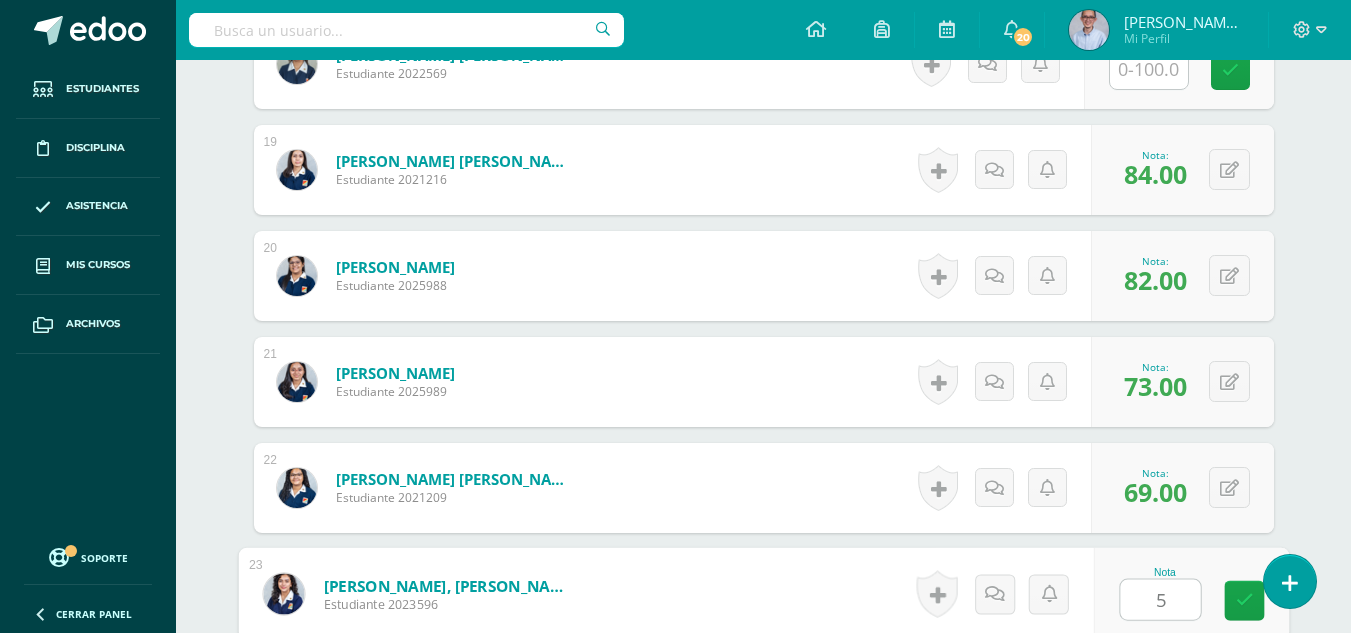 type on "50" 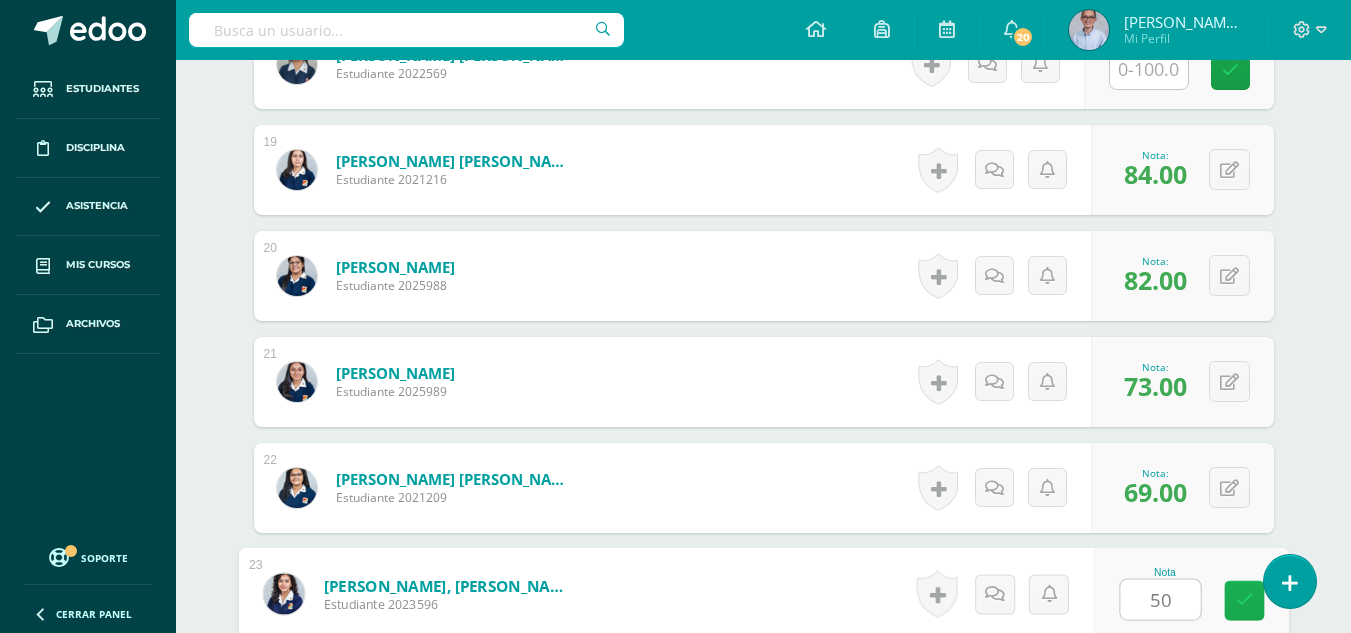 click at bounding box center [1244, 600] 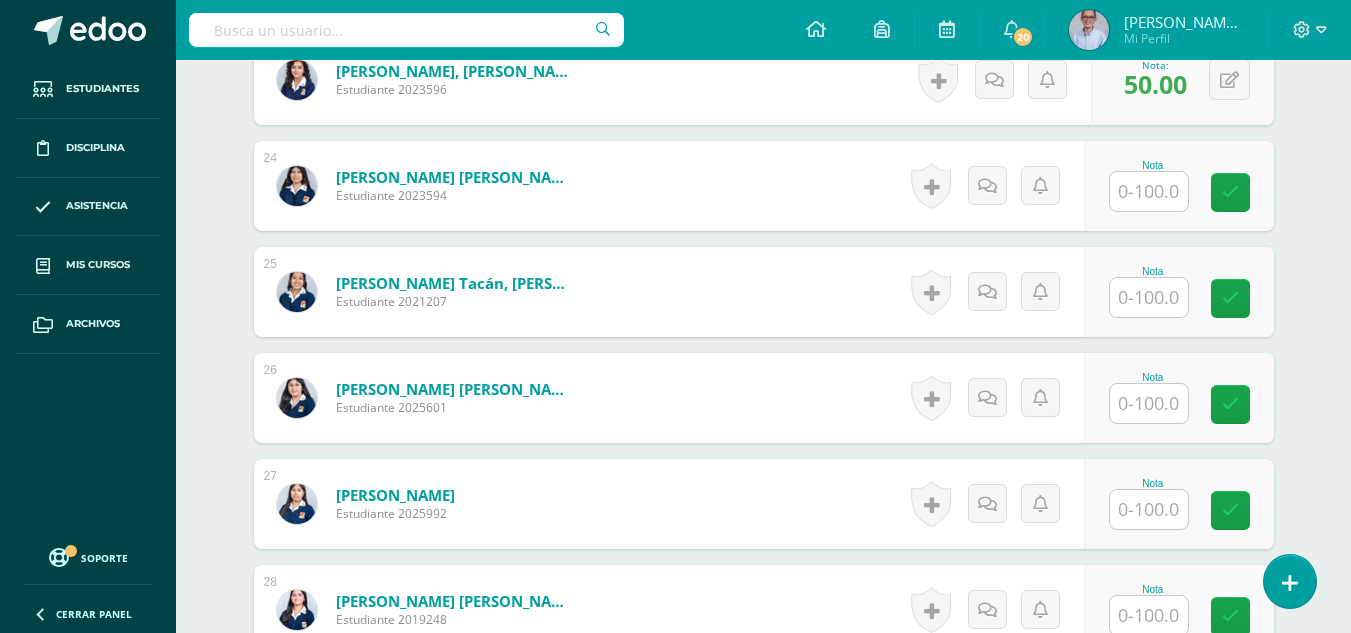 scroll, scrollTop: 3005, scrollLeft: 0, axis: vertical 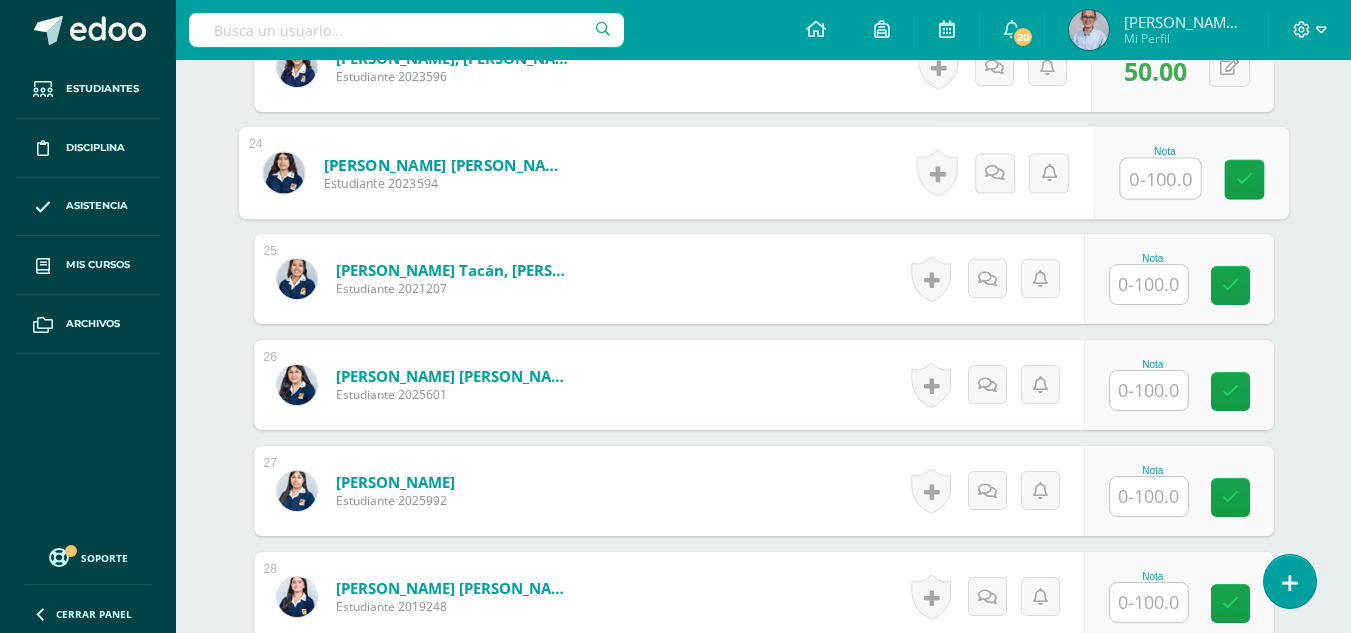 click at bounding box center (1160, 179) 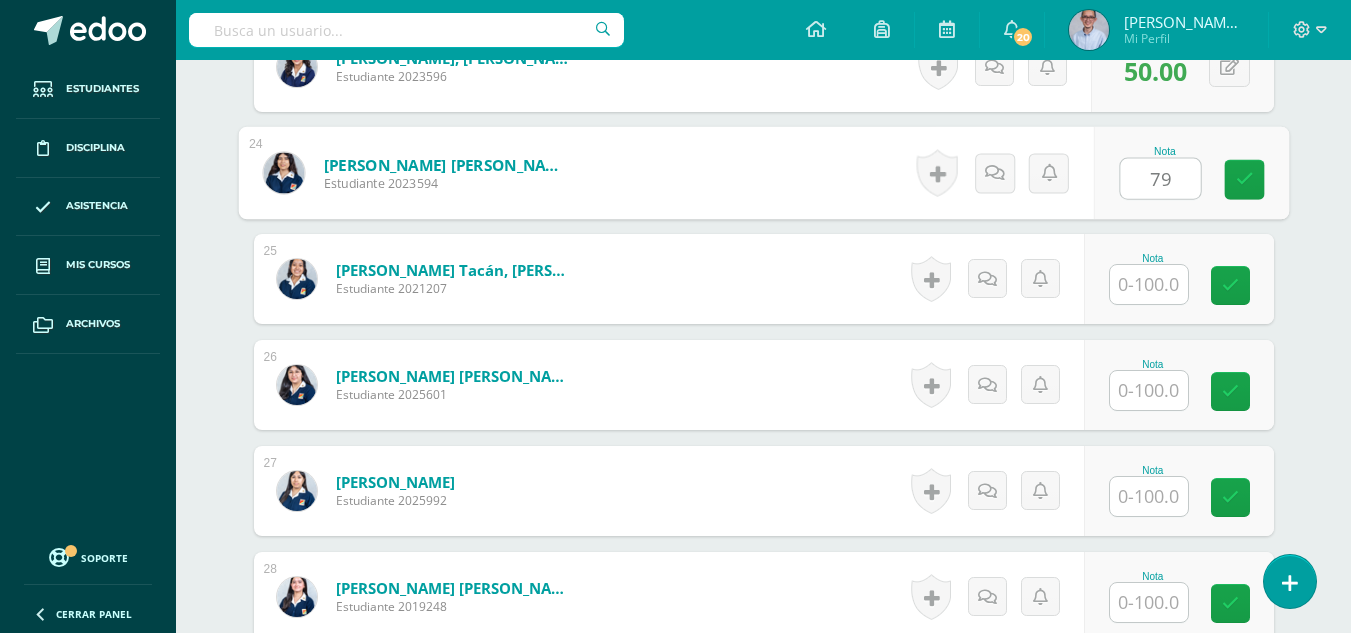 type on "79" 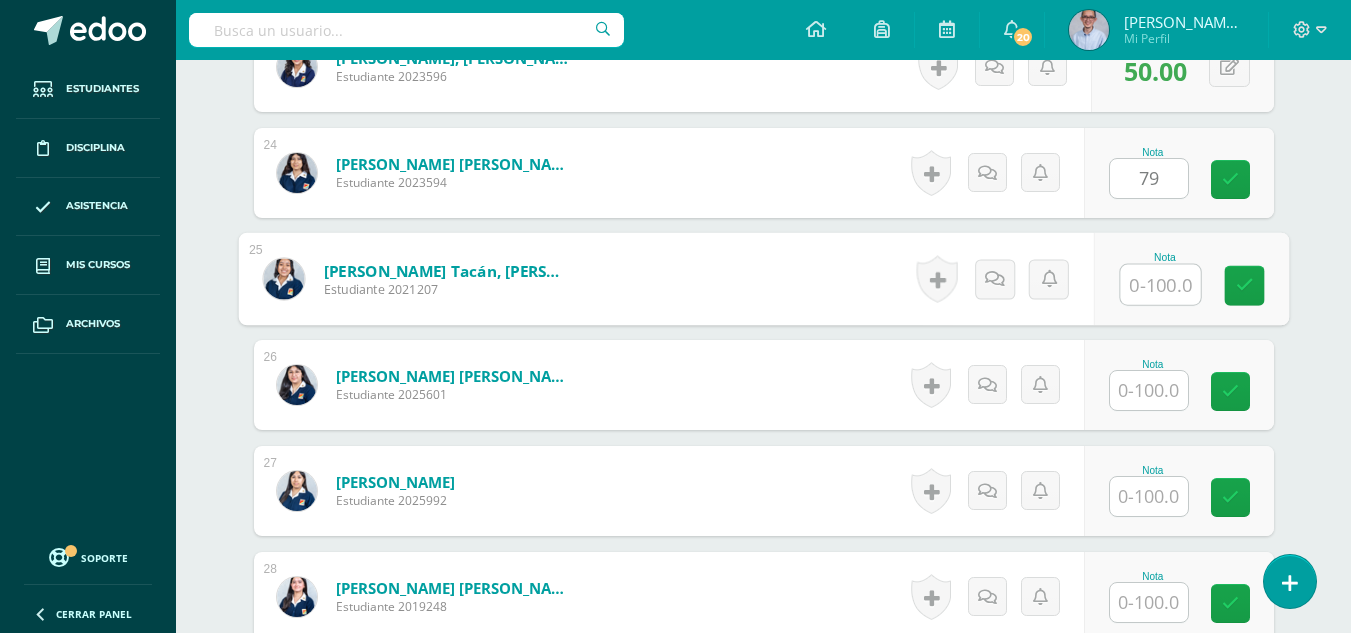 click at bounding box center (1160, 285) 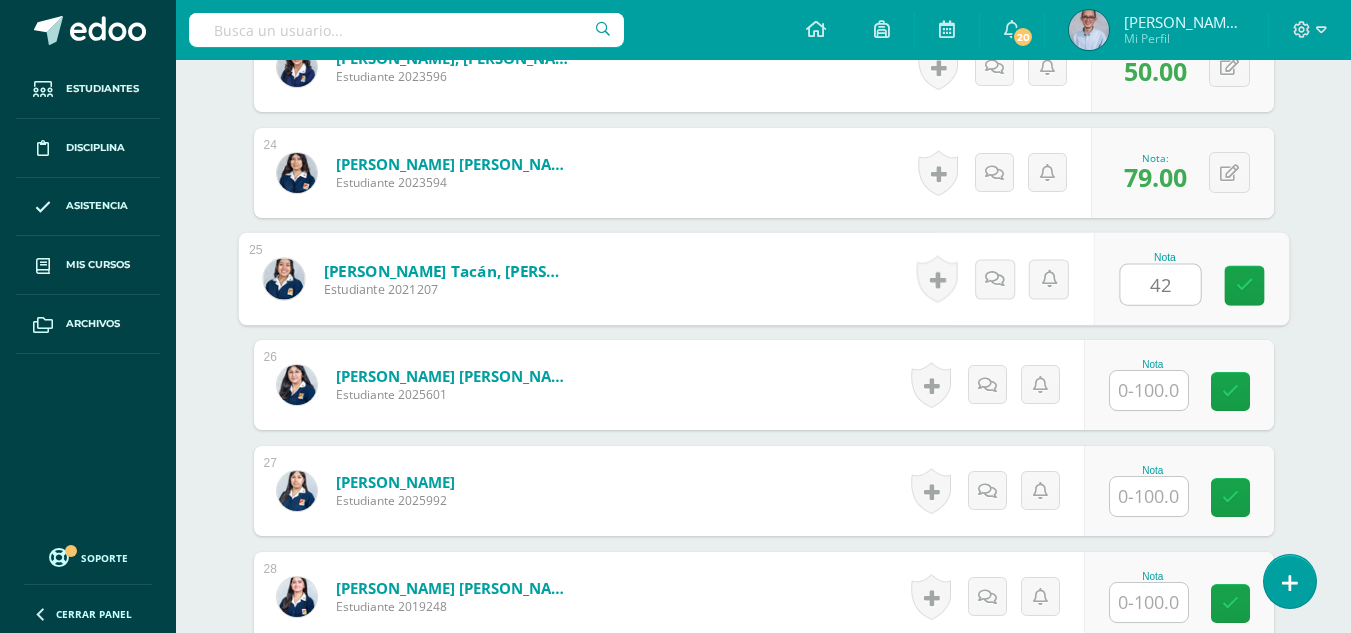 type on "42" 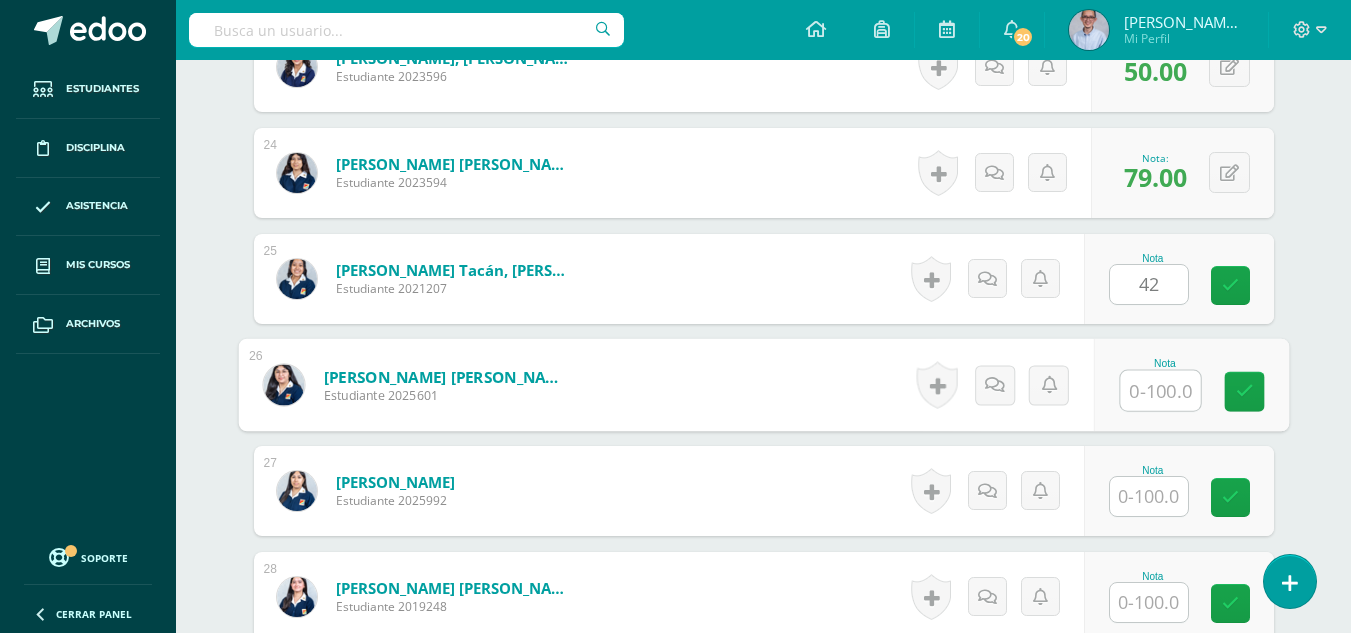 click at bounding box center (1160, 391) 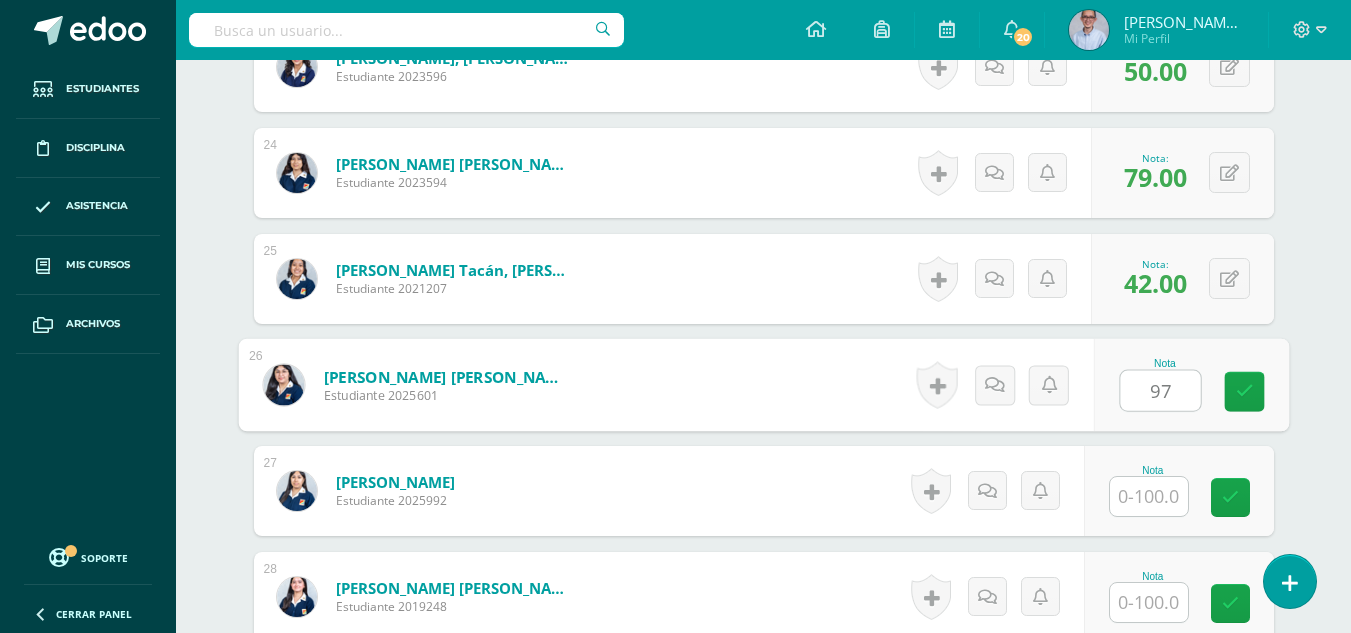 type on "97" 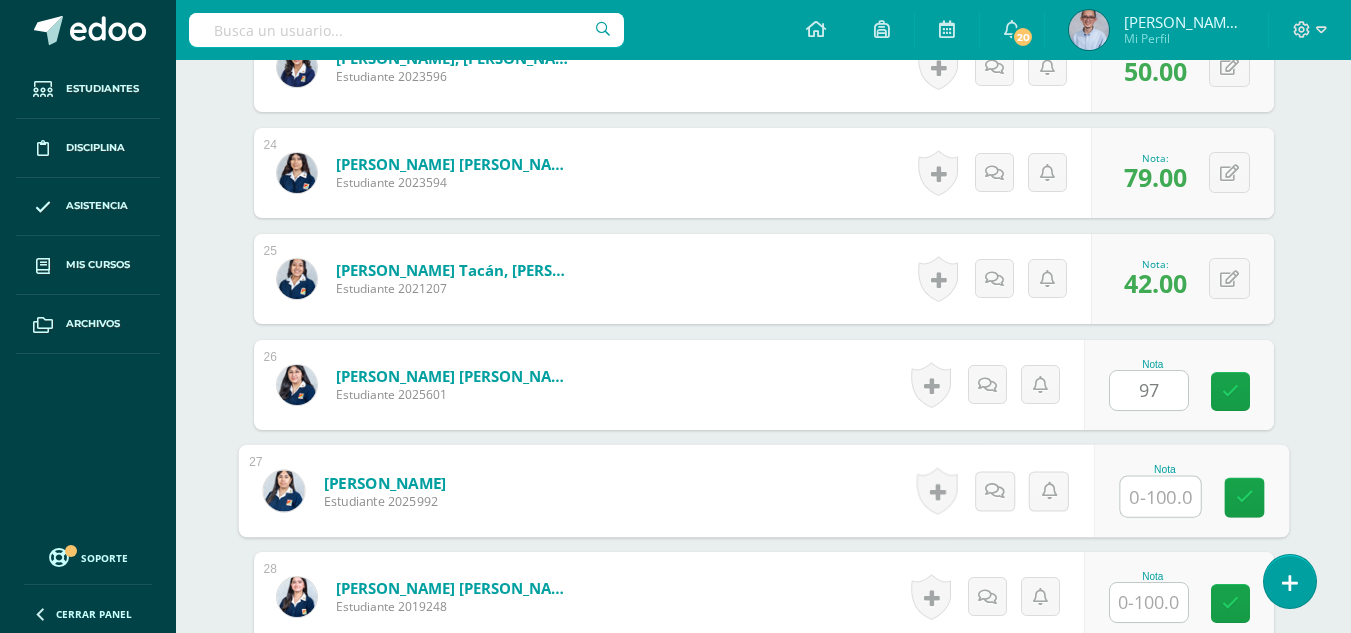 click at bounding box center [1160, 497] 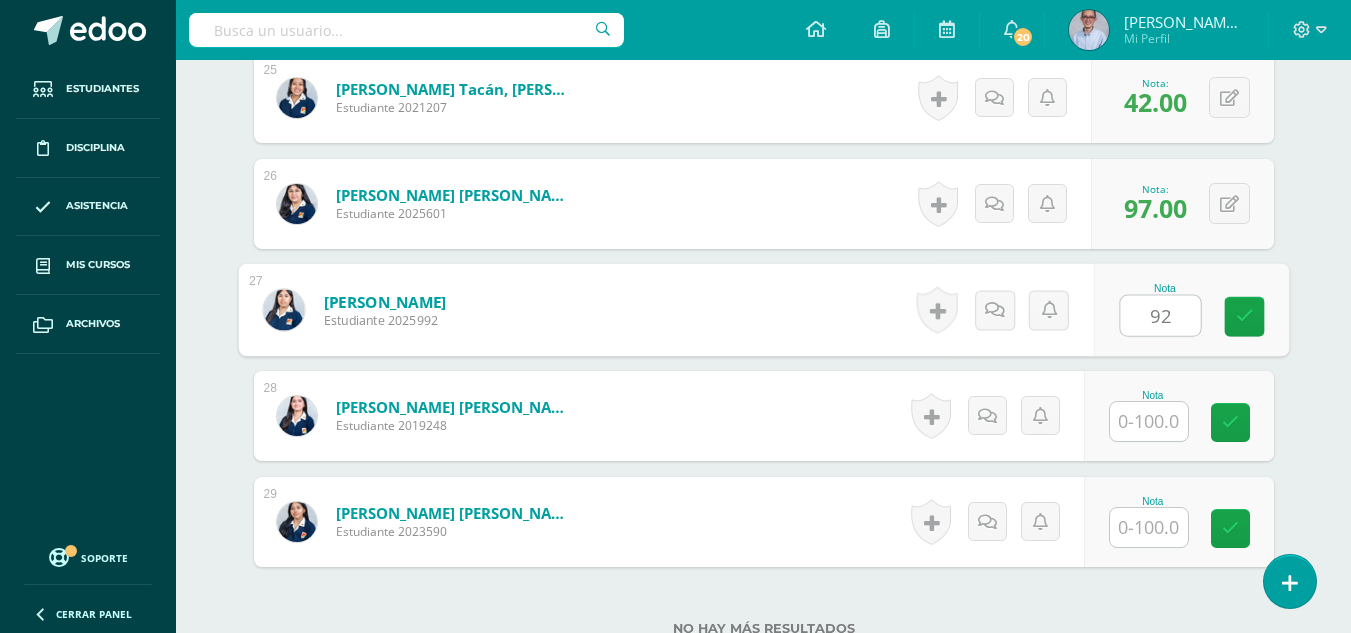 scroll, scrollTop: 3232, scrollLeft: 0, axis: vertical 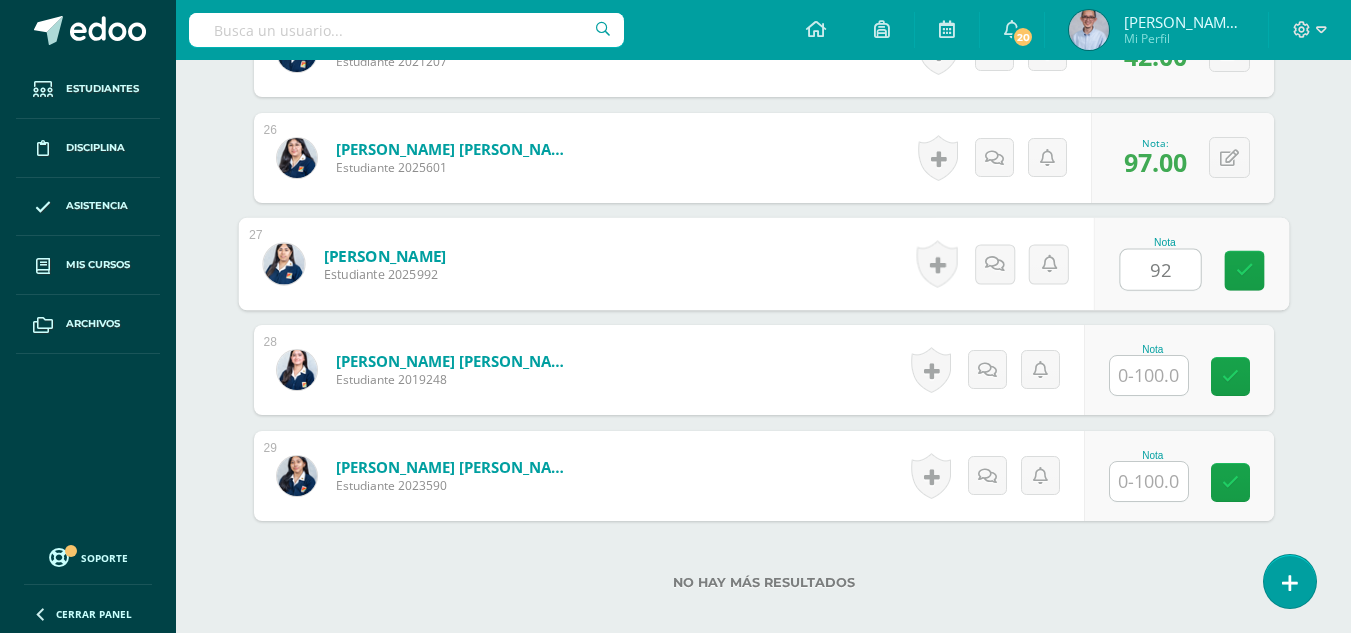 type on "92" 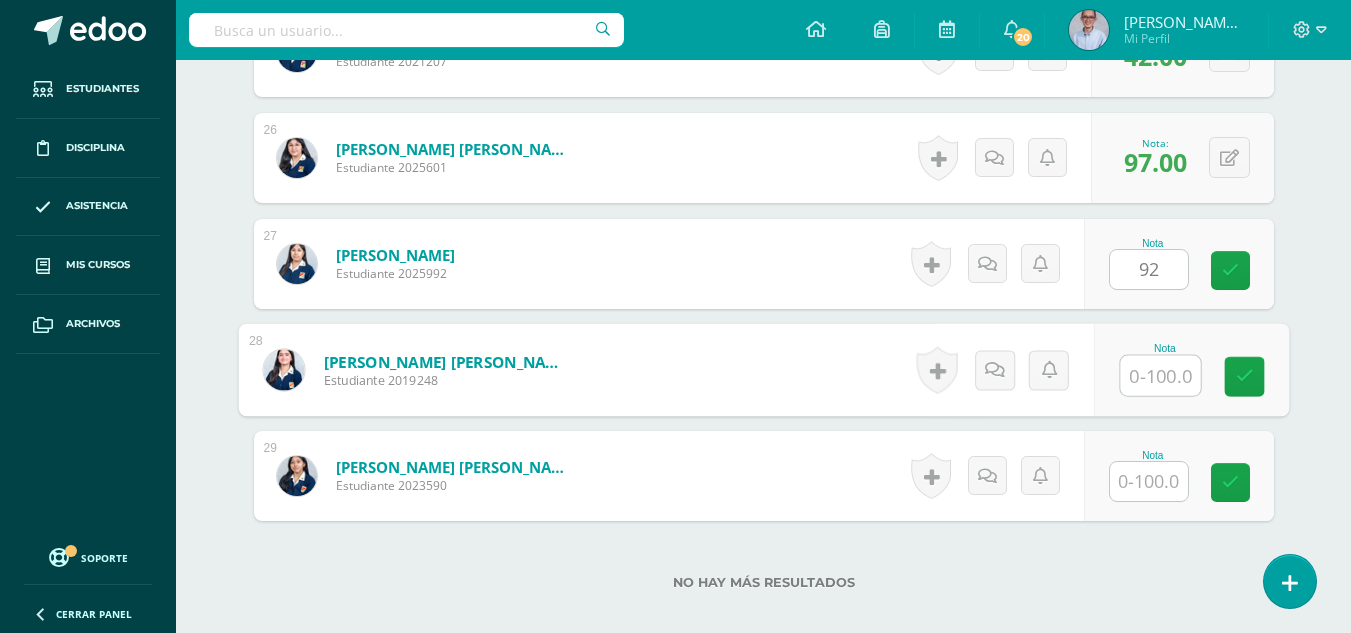 click at bounding box center (1160, 376) 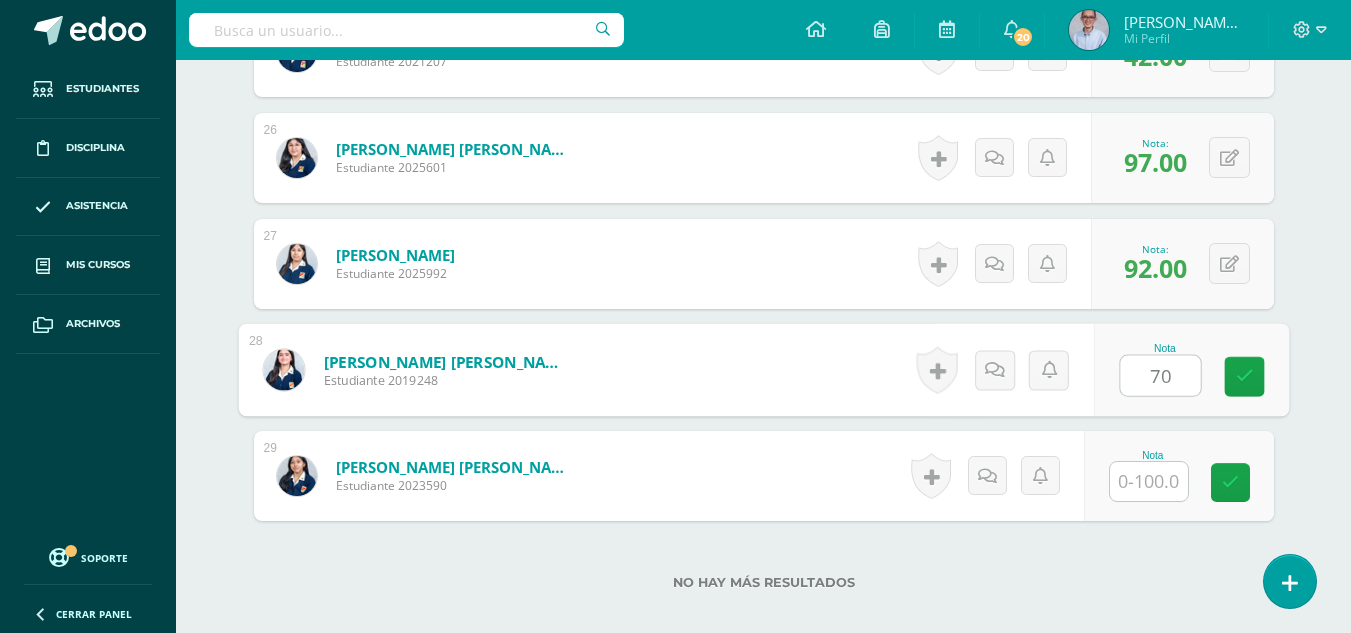 type on "70" 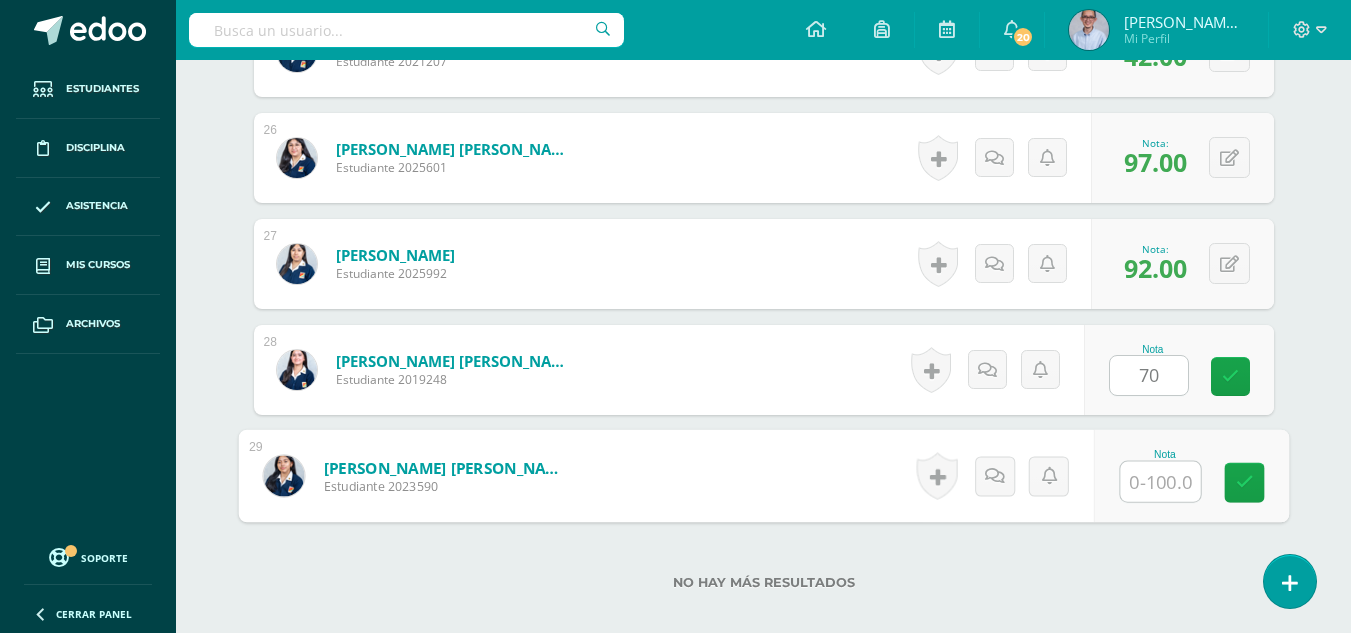 click at bounding box center [1160, 482] 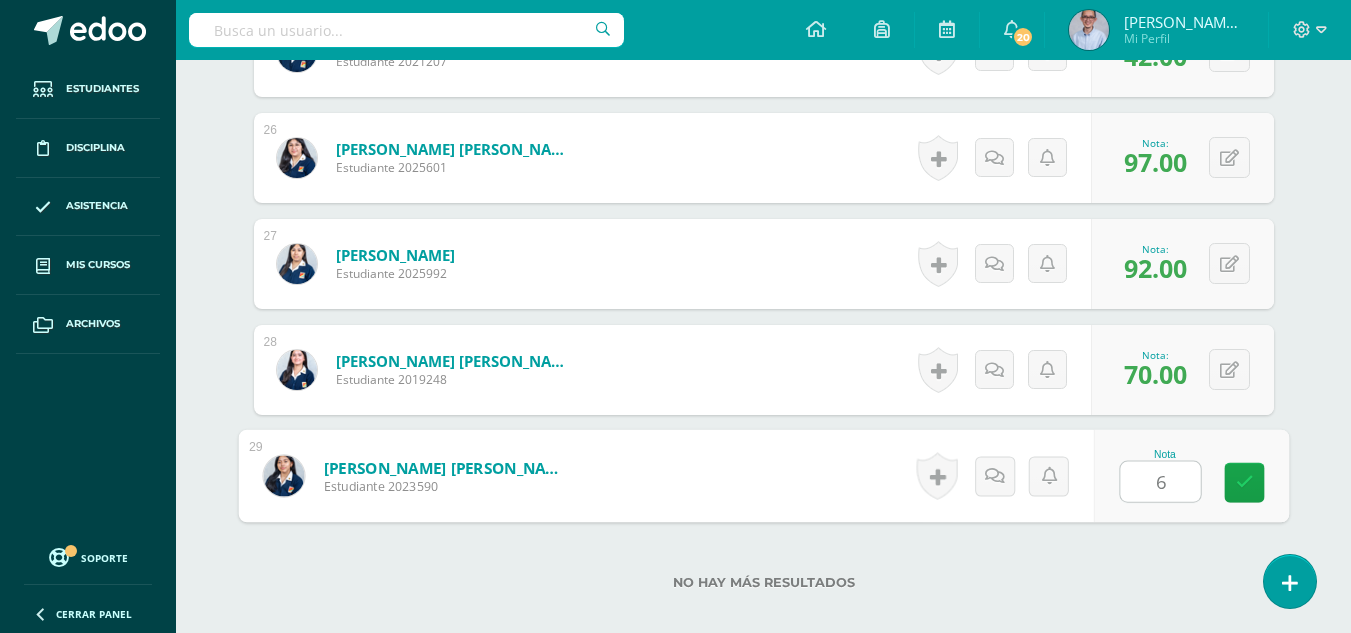 type on "65" 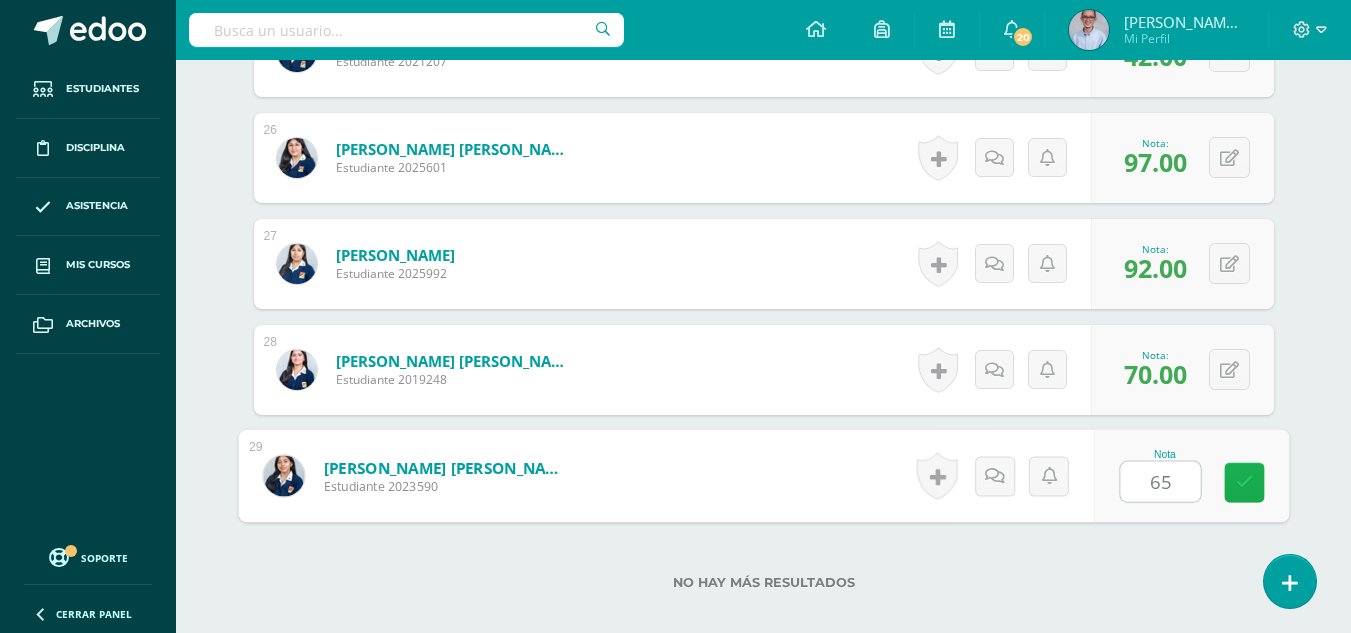 click at bounding box center [1244, 482] 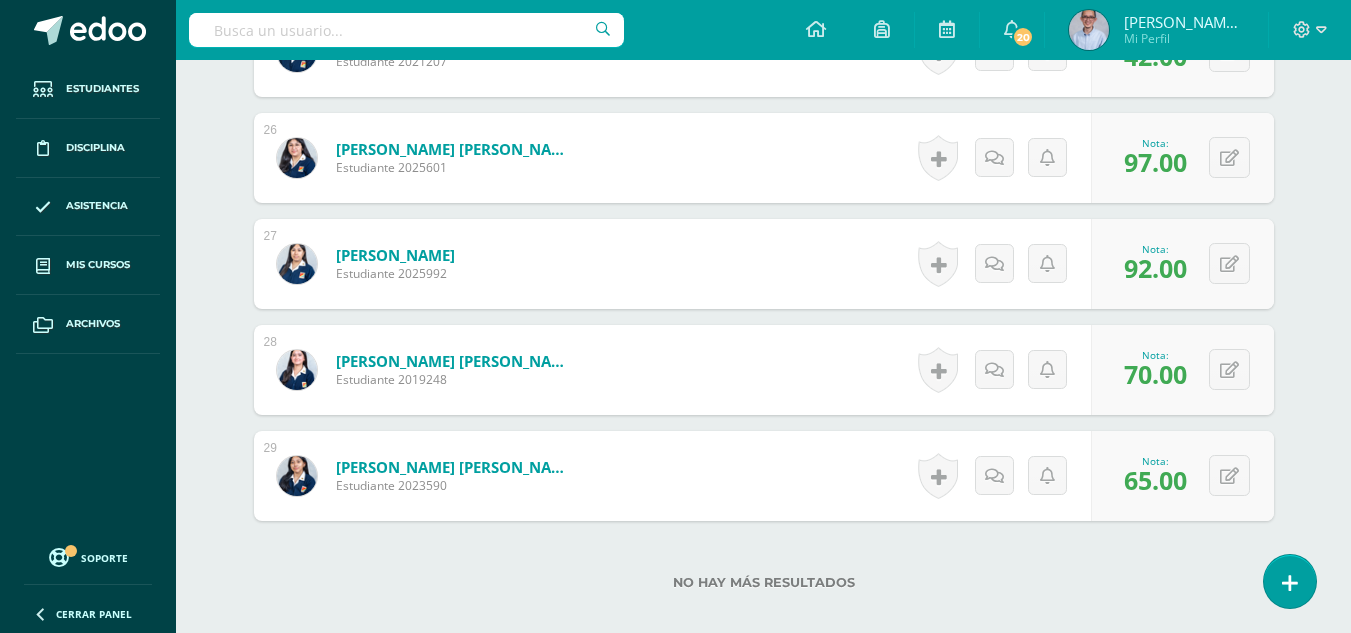 click on "¿Estás seguro que quieres  eliminar  esta actividad?
Esto borrará la actividad y cualquier nota que hayas registrado
permanentemente. Esta acción no se puede revertir. Cancelar Eliminar
Administración de escalas de valoración
escala de valoración
Aún no has creado una escala de valoración.
Cancelar Agregar nueva escala de valoración: Agrega una división a la escala de valoración  (ej. Ortografía, redacción, trabajo en equipo, etc.)
Agregar
Cancelar Crear escala de valoración
Agrega listas de cotejo
Mostrar todos                             Mostrar todos Mis listas Generales Comunicación y Lenguaje Matemática Ciencia Estudios Sociales Arte Debate 1" at bounding box center (764, -1142) 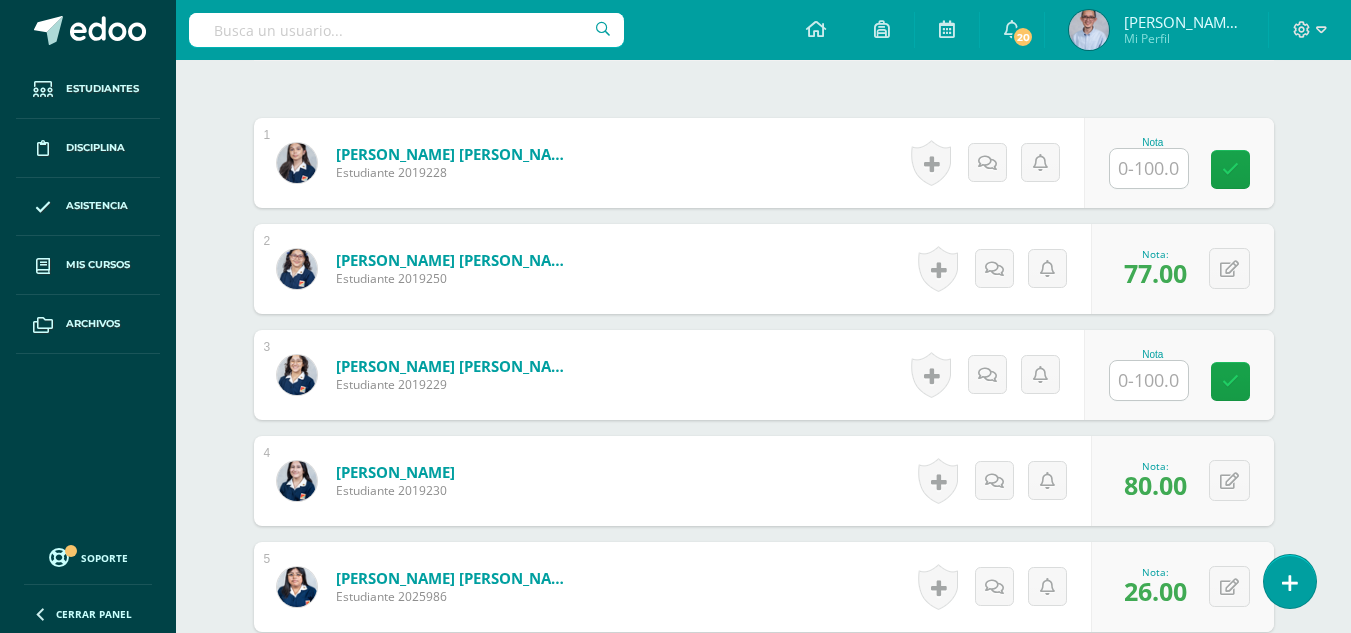 scroll, scrollTop: 0, scrollLeft: 0, axis: both 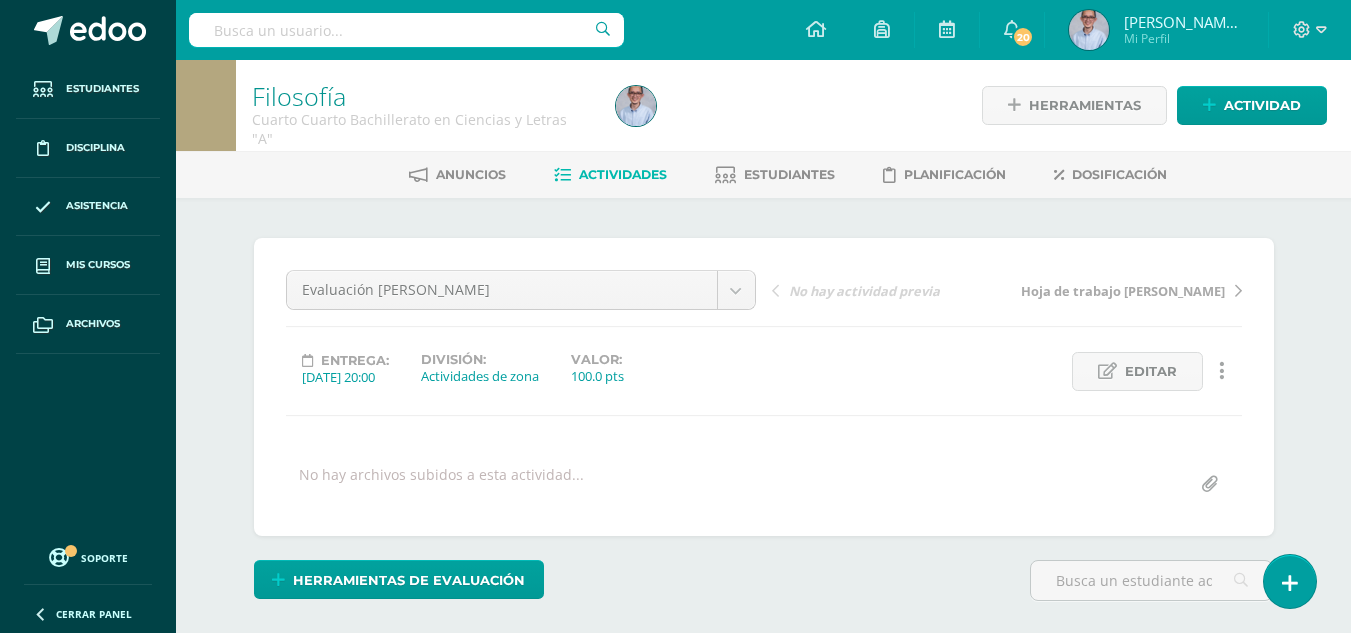 click on "Actividades" at bounding box center (623, 174) 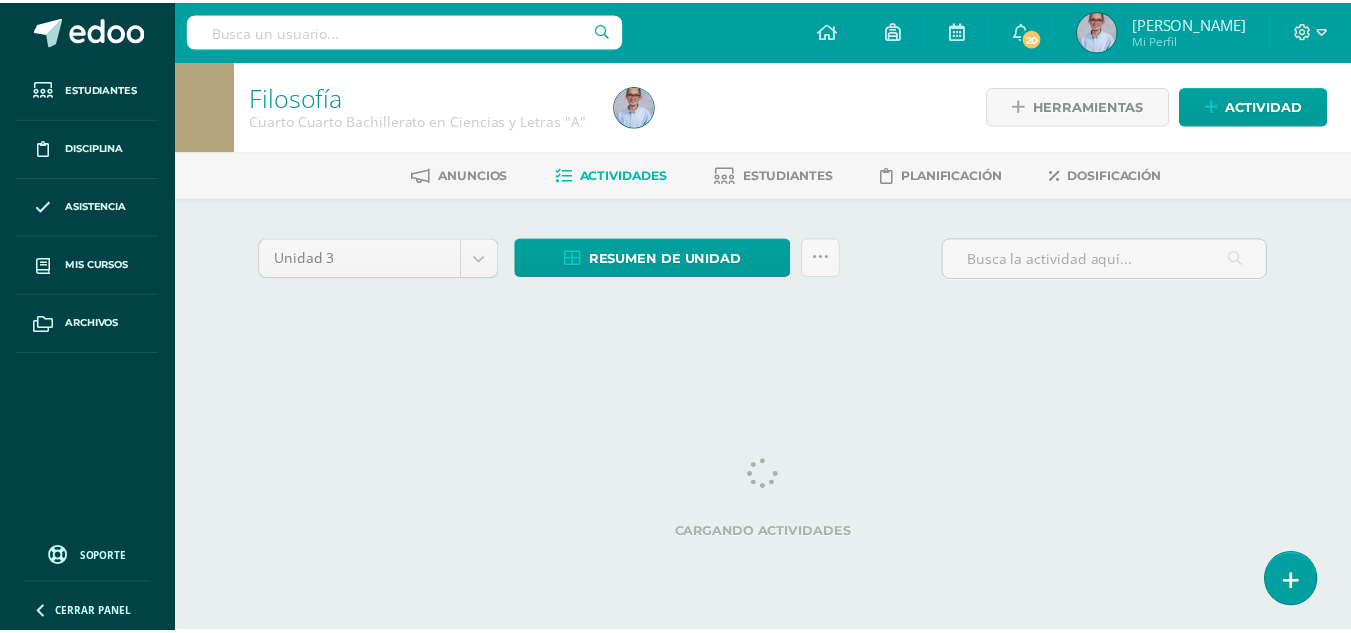 scroll, scrollTop: 0, scrollLeft: 0, axis: both 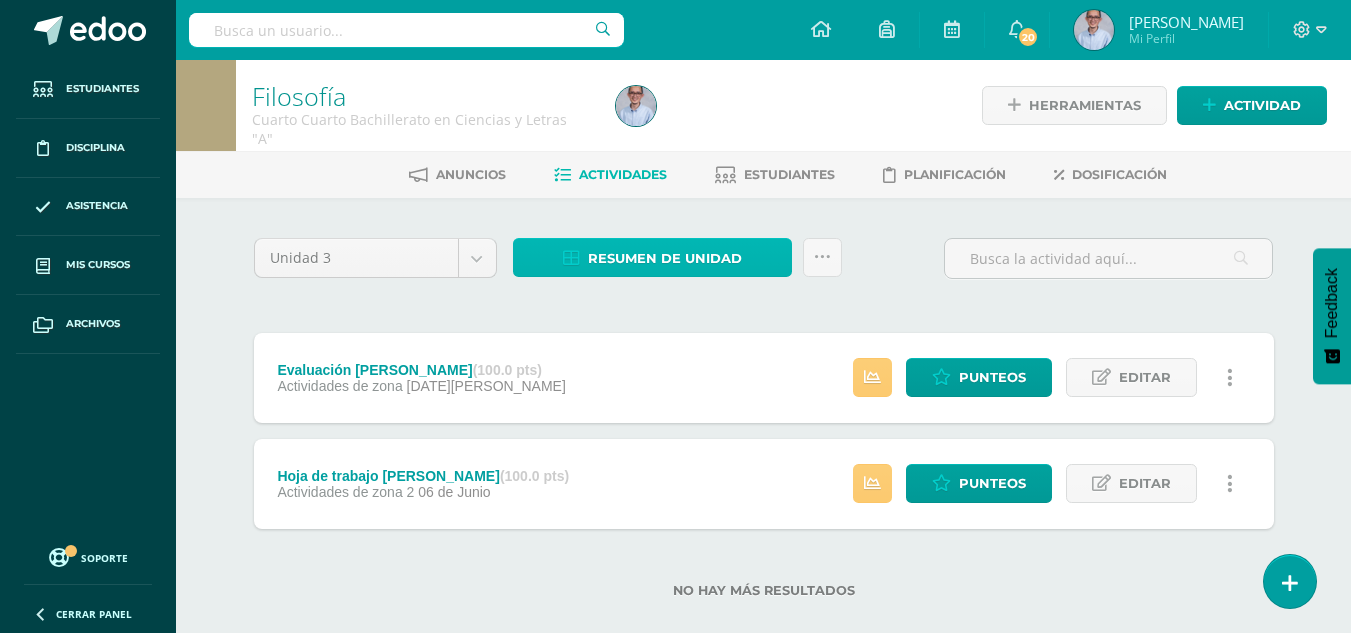 click on "Resumen de unidad" at bounding box center [665, 258] 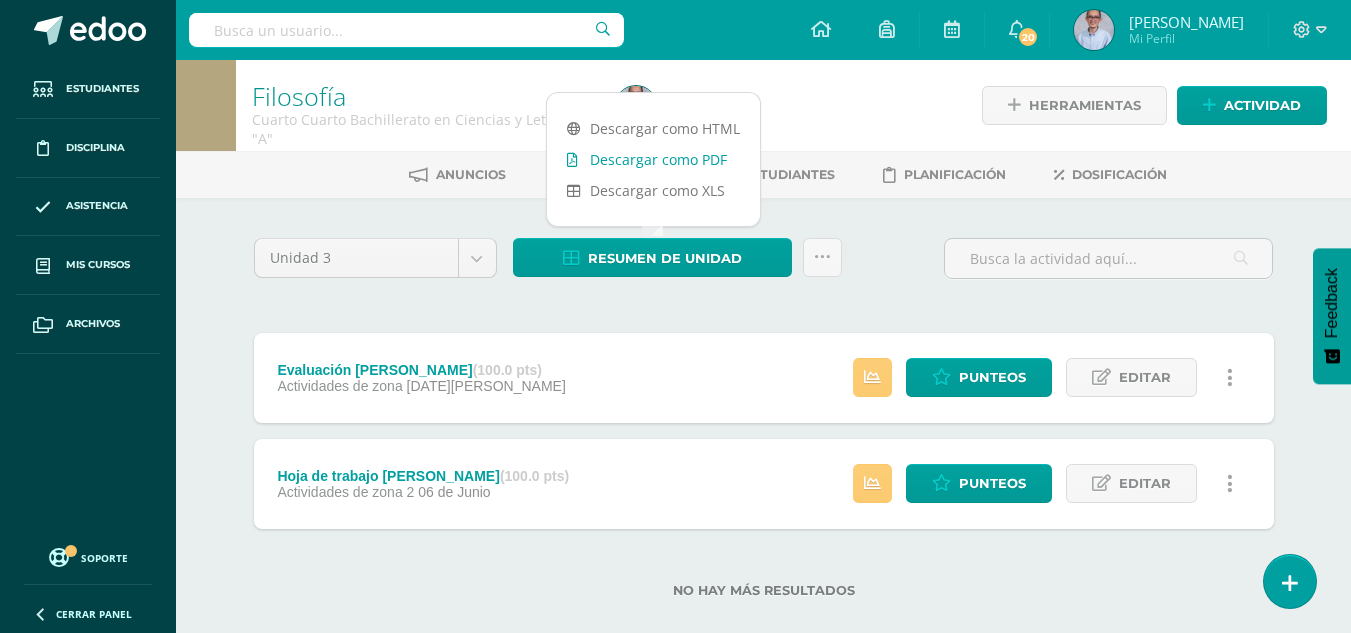 click on "Descargar como PDF" at bounding box center (653, 159) 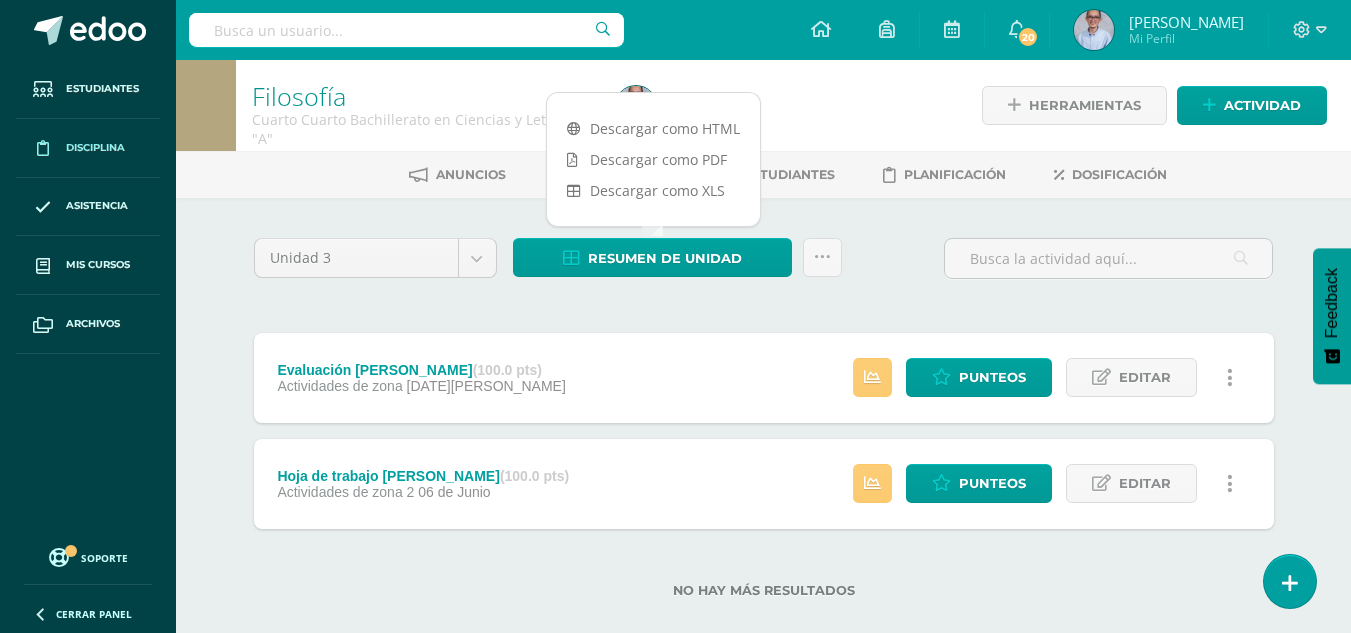 click on "Disciplina" at bounding box center [95, 148] 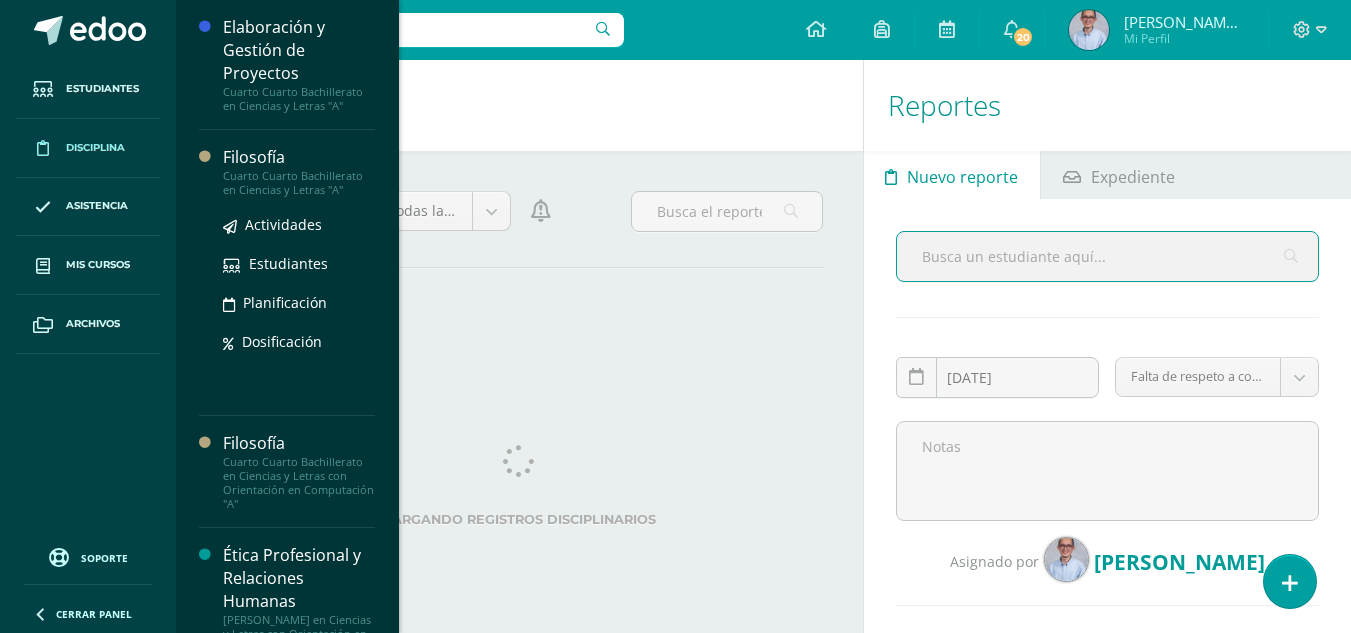 scroll, scrollTop: 0, scrollLeft: 0, axis: both 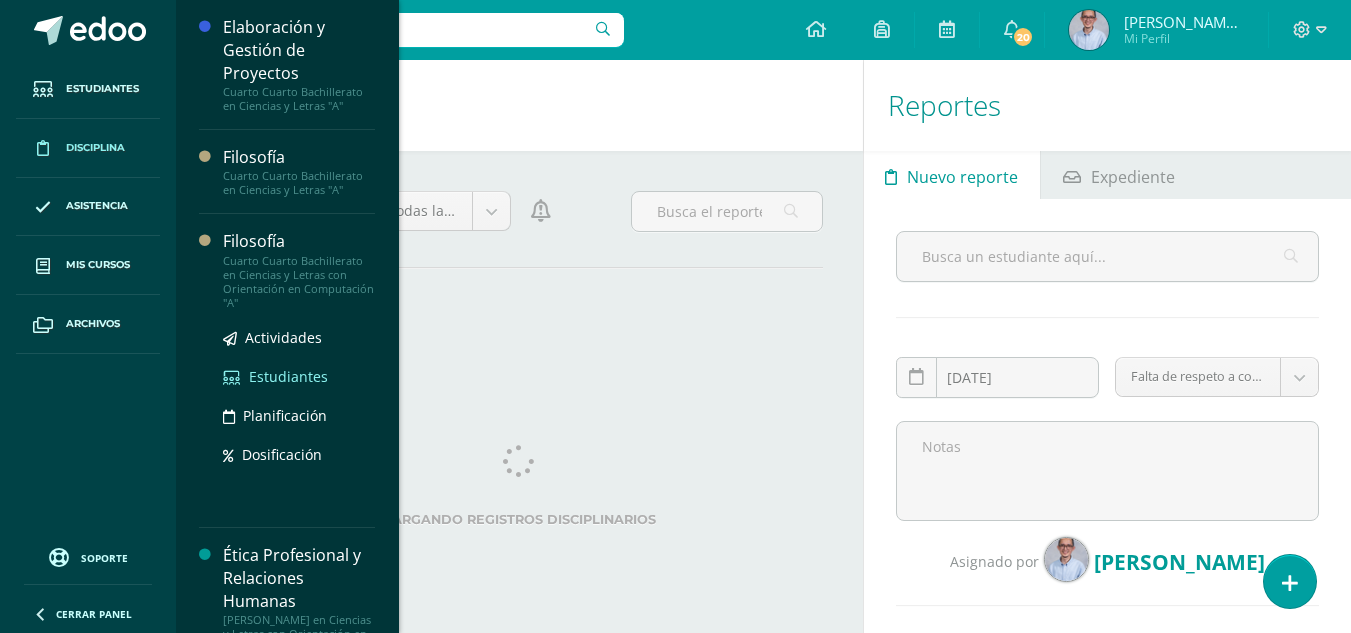 click on "Estudiantes" at bounding box center [288, 376] 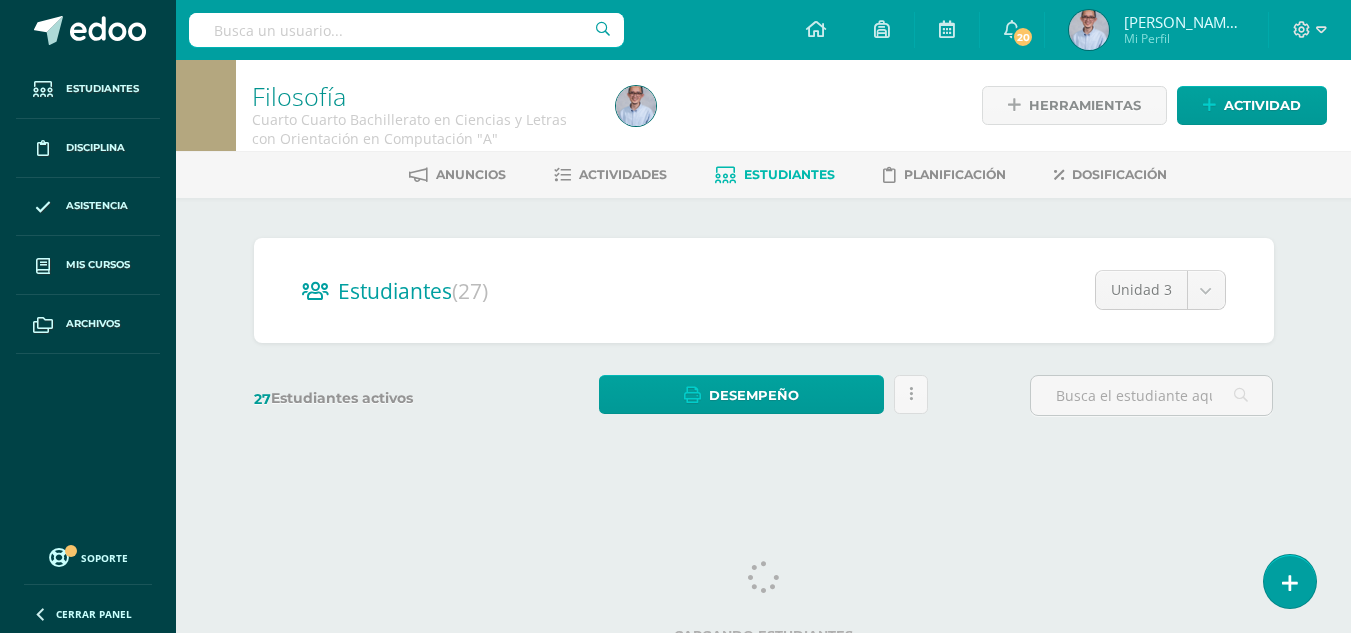 scroll, scrollTop: 0, scrollLeft: 0, axis: both 